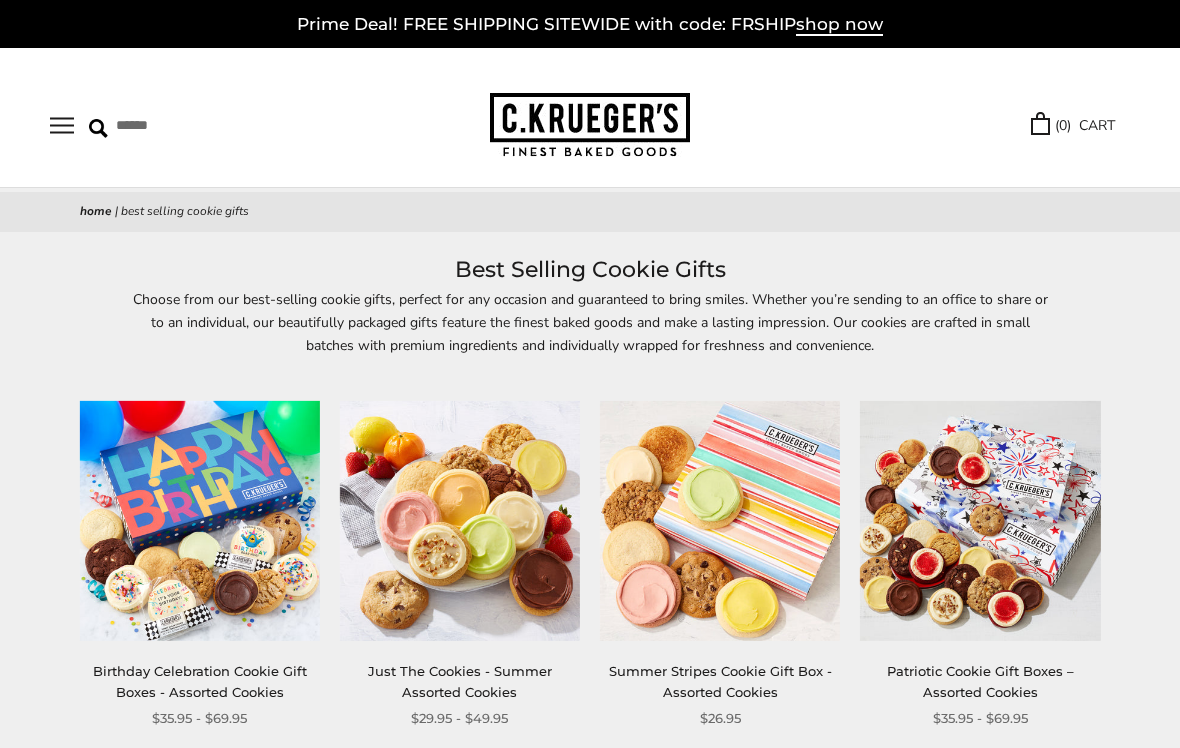 scroll, scrollTop: 0, scrollLeft: 0, axis: both 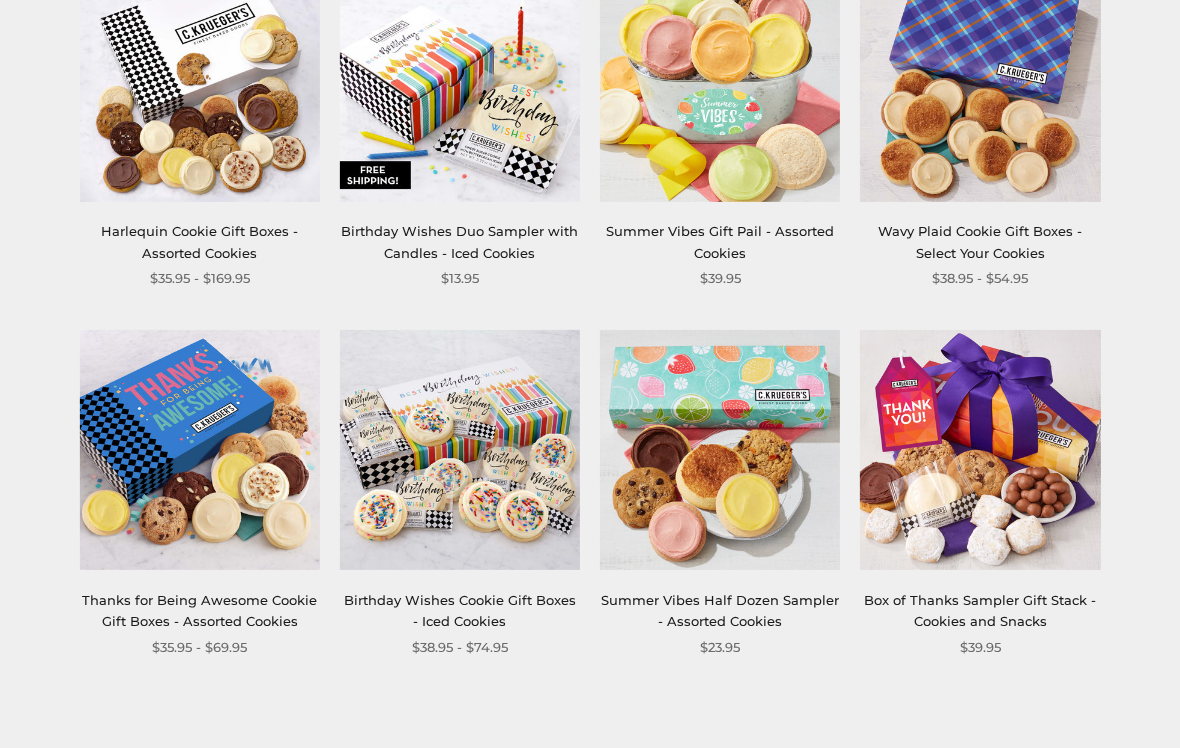 click at bounding box center [720, 451] 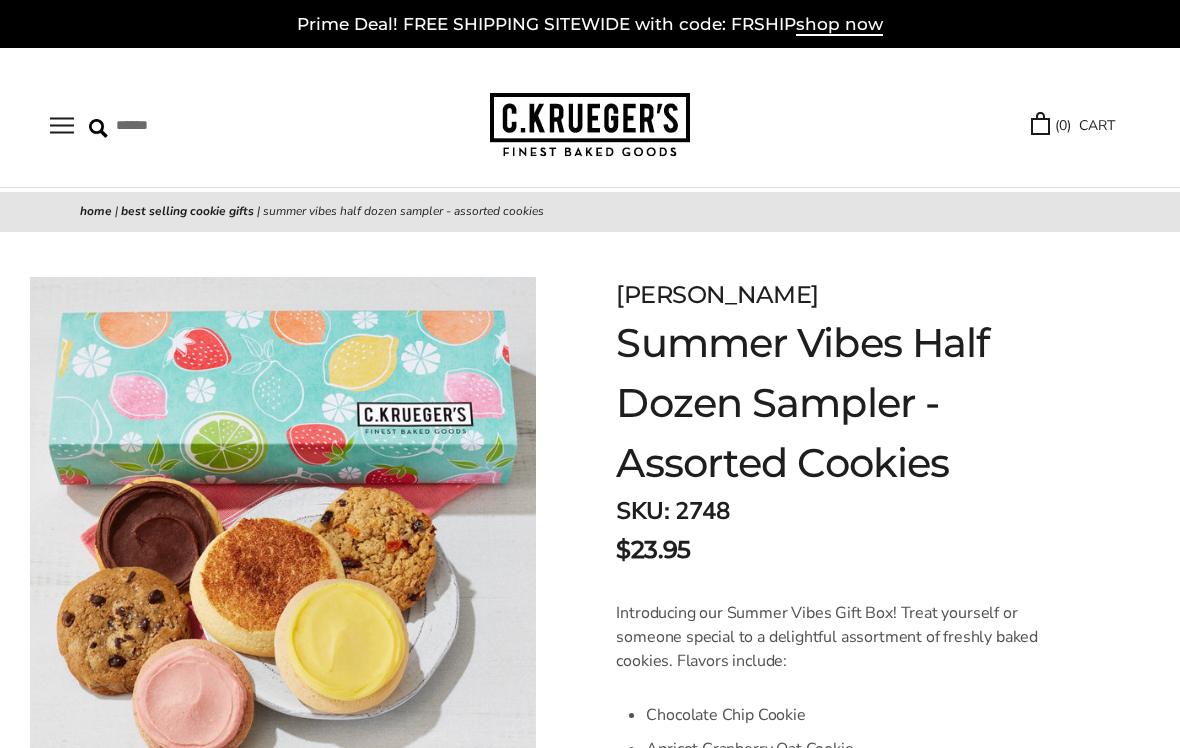 scroll, scrollTop: 1, scrollLeft: 0, axis: vertical 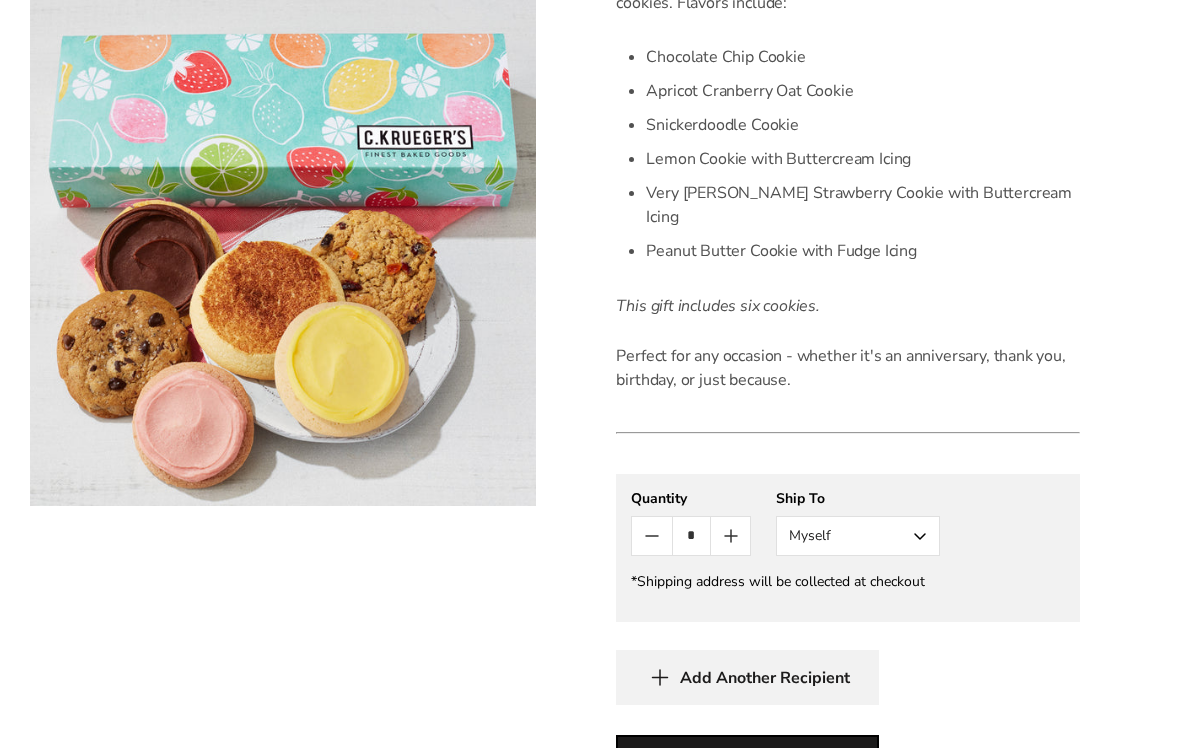 click on "Myself" at bounding box center [858, 537] 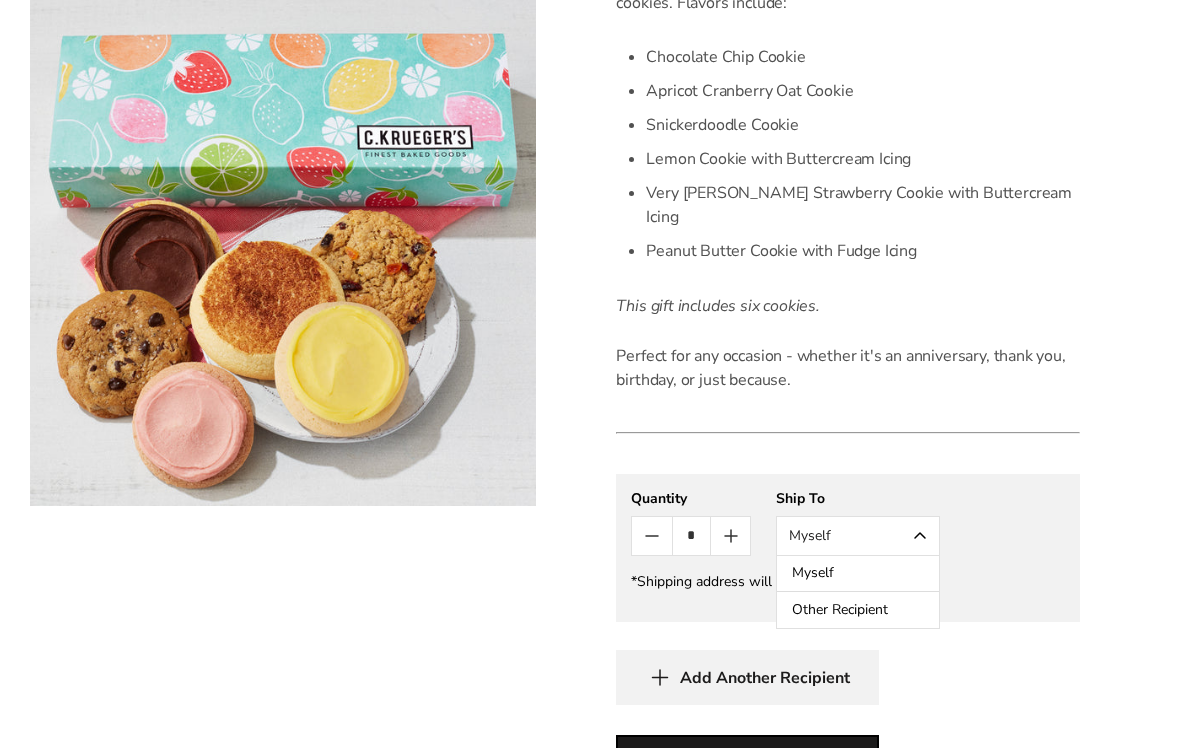 click on "Other Recipient" at bounding box center [858, 610] 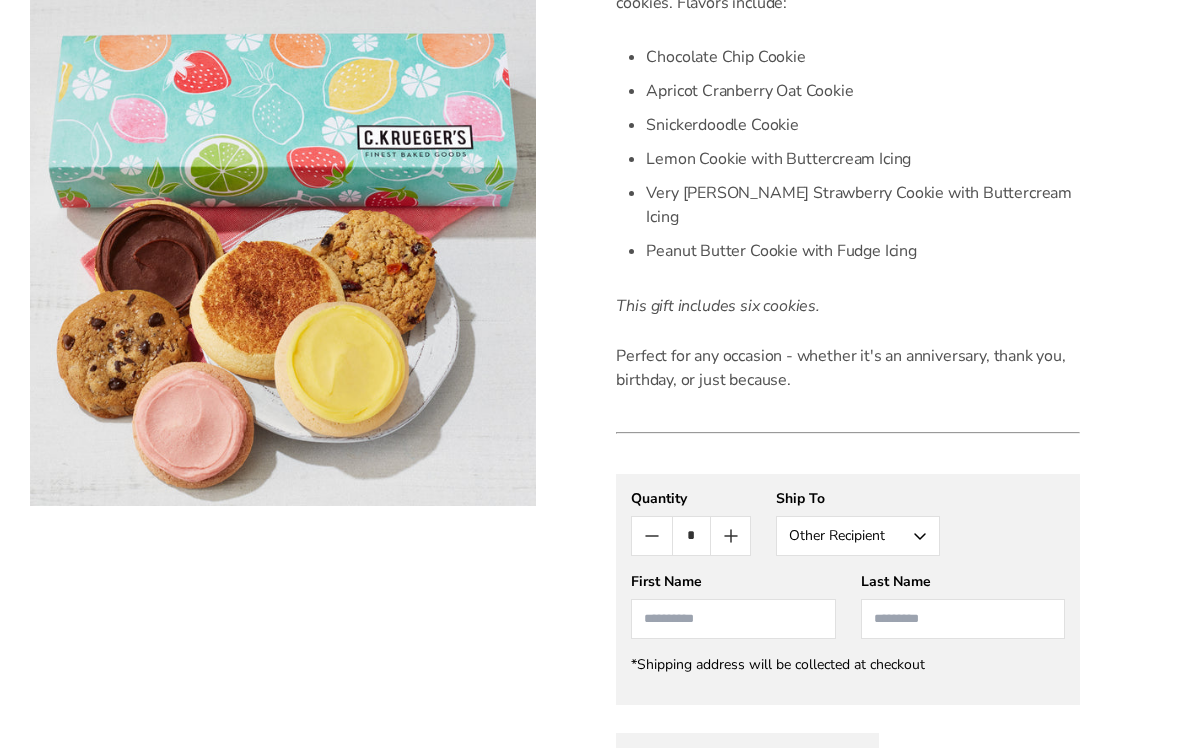 click at bounding box center [733, 619] 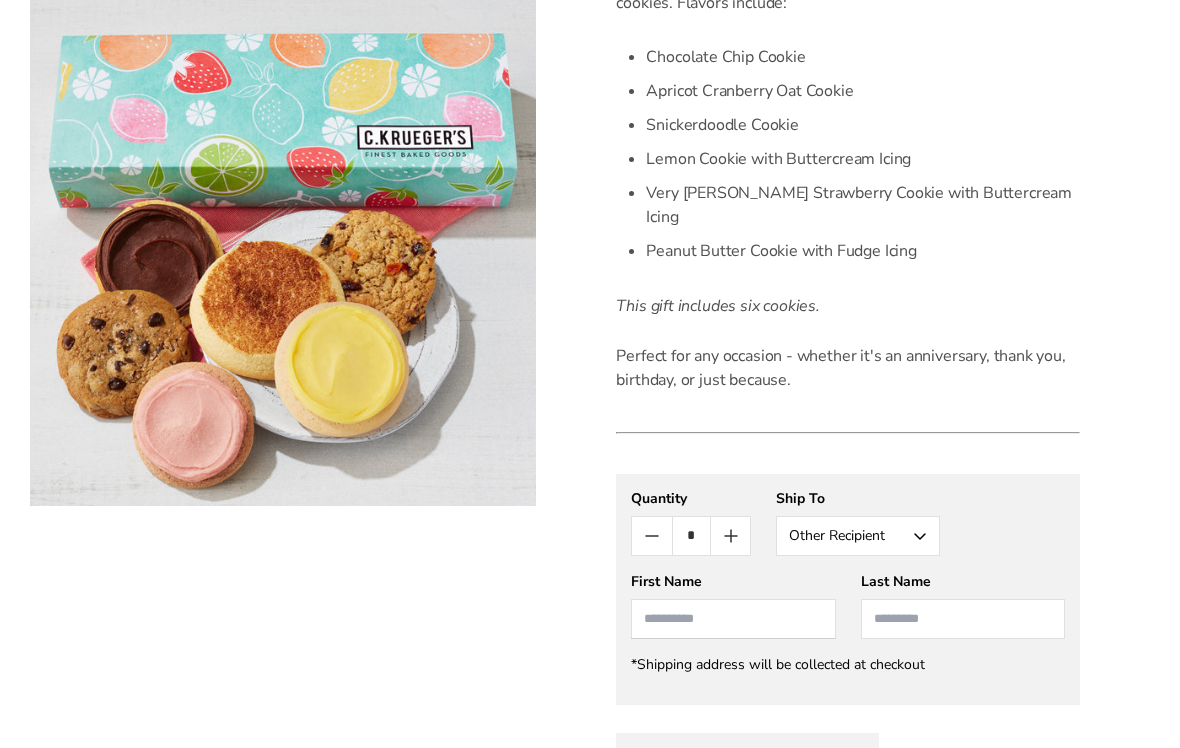 scroll, scrollTop: 680, scrollLeft: 0, axis: vertical 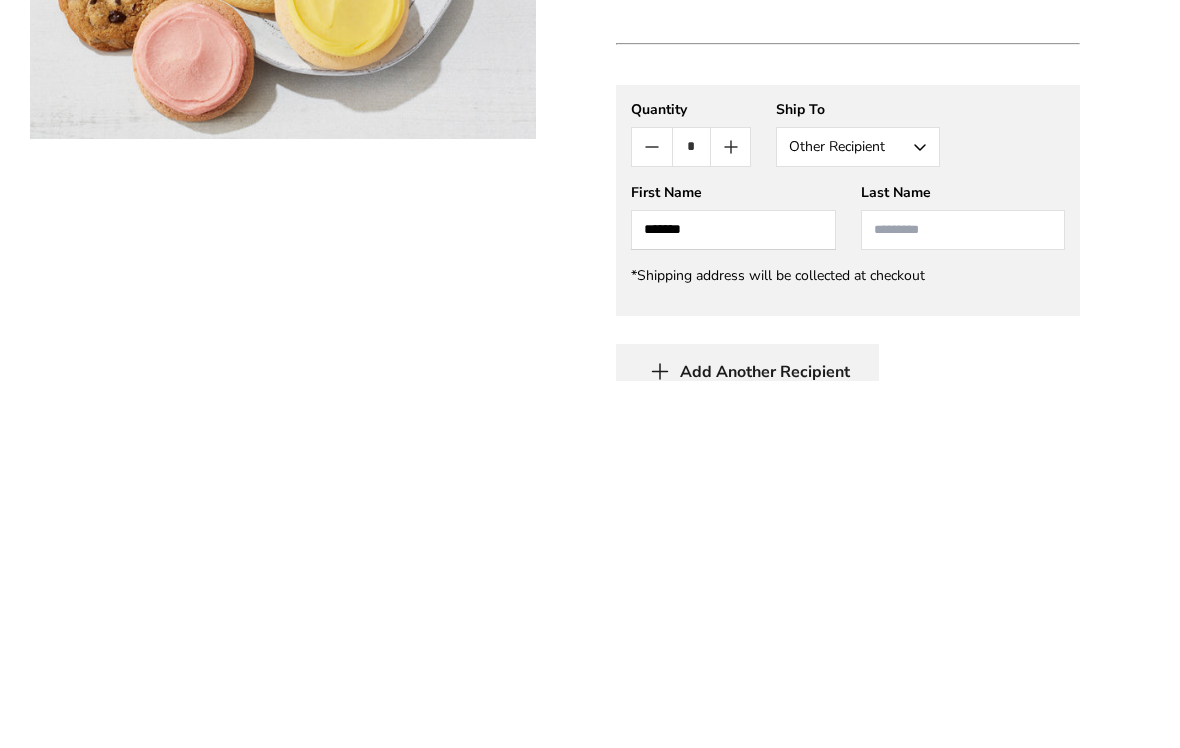 type on "*******" 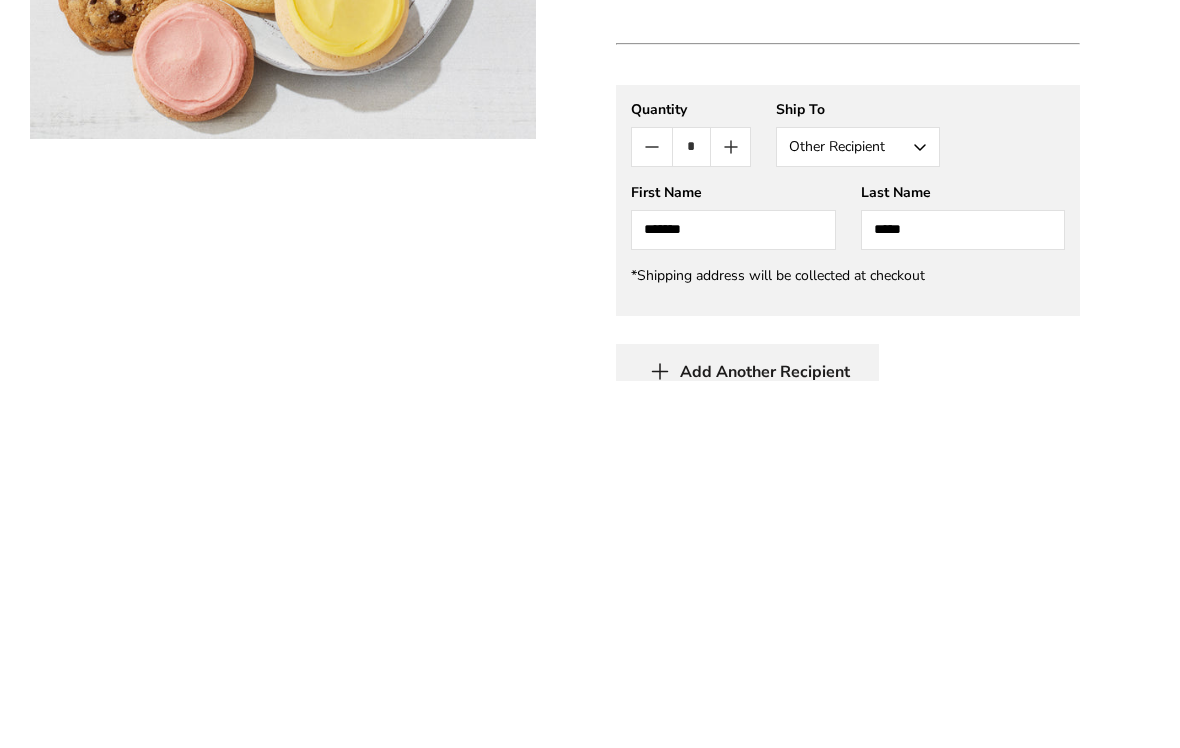 type on "******" 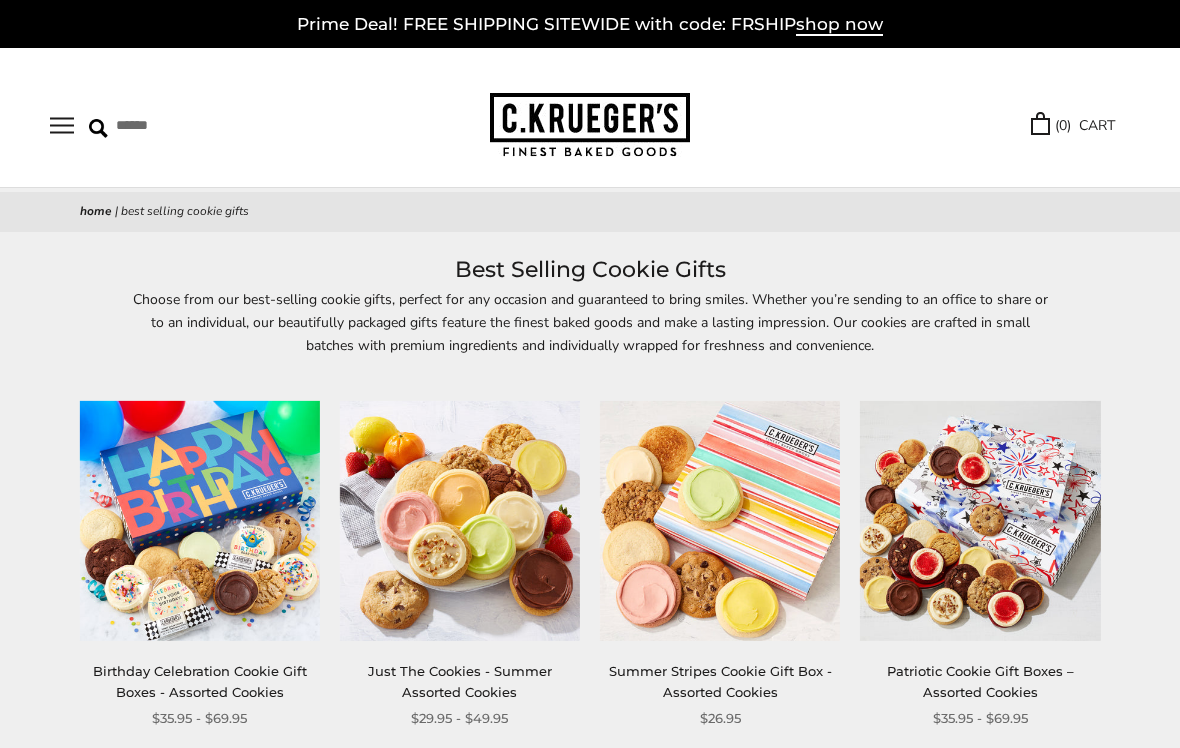 scroll, scrollTop: 0, scrollLeft: 0, axis: both 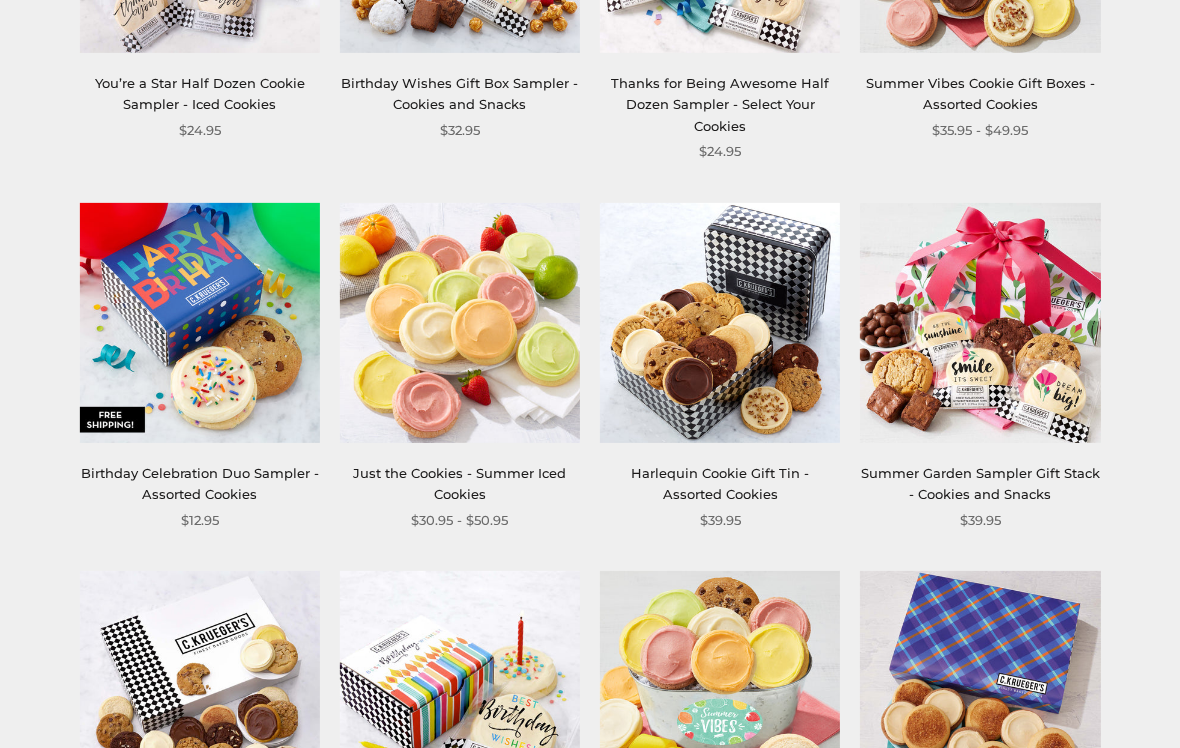 click at bounding box center [460, 323] 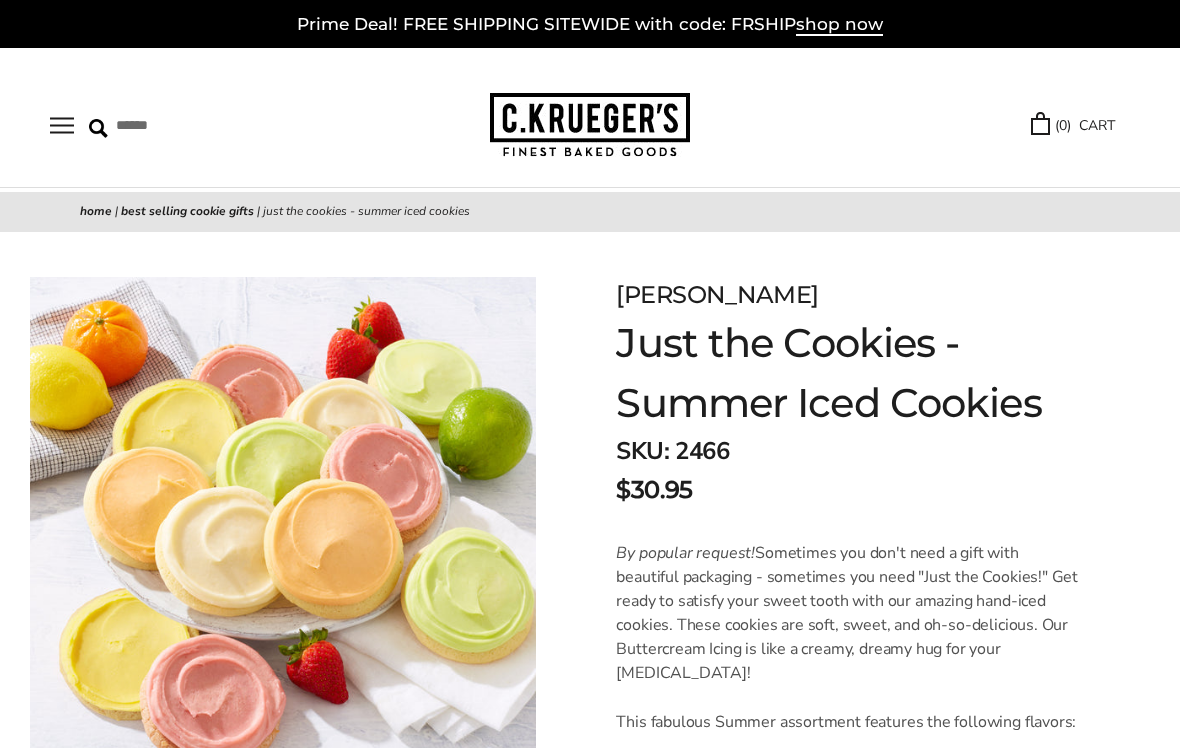 scroll, scrollTop: 1, scrollLeft: 0, axis: vertical 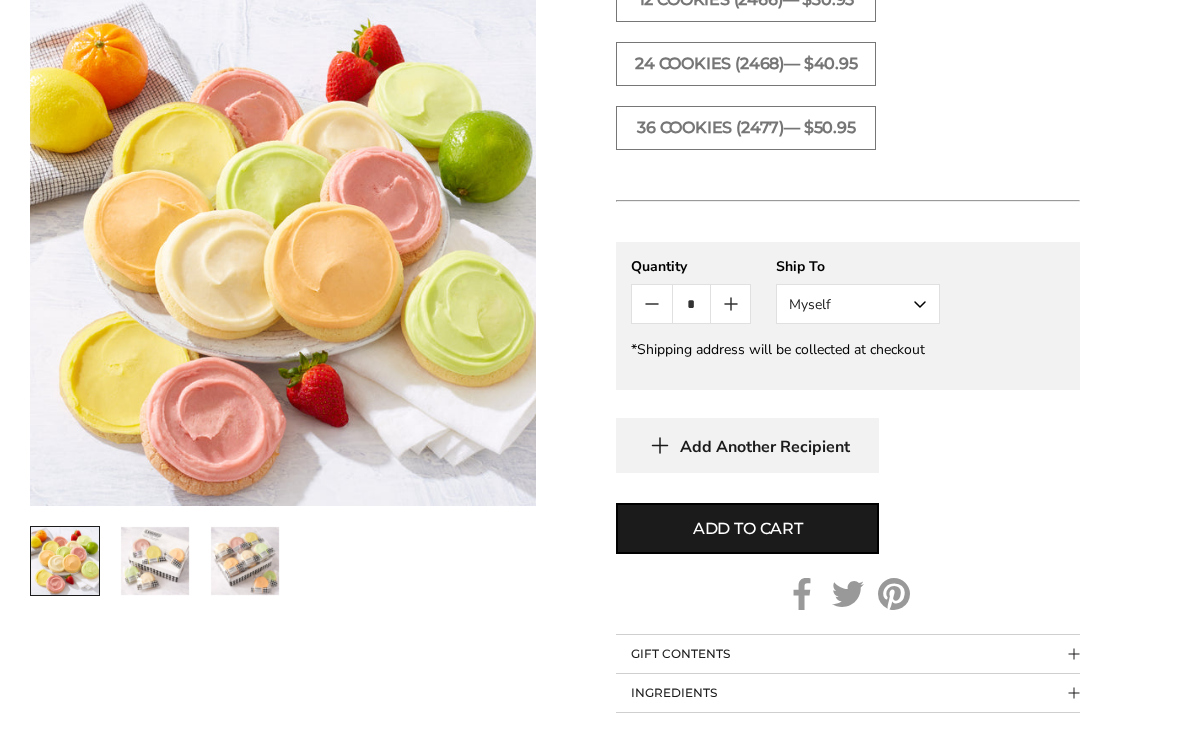 click on "Add Another Recipient" at bounding box center (765, 448) 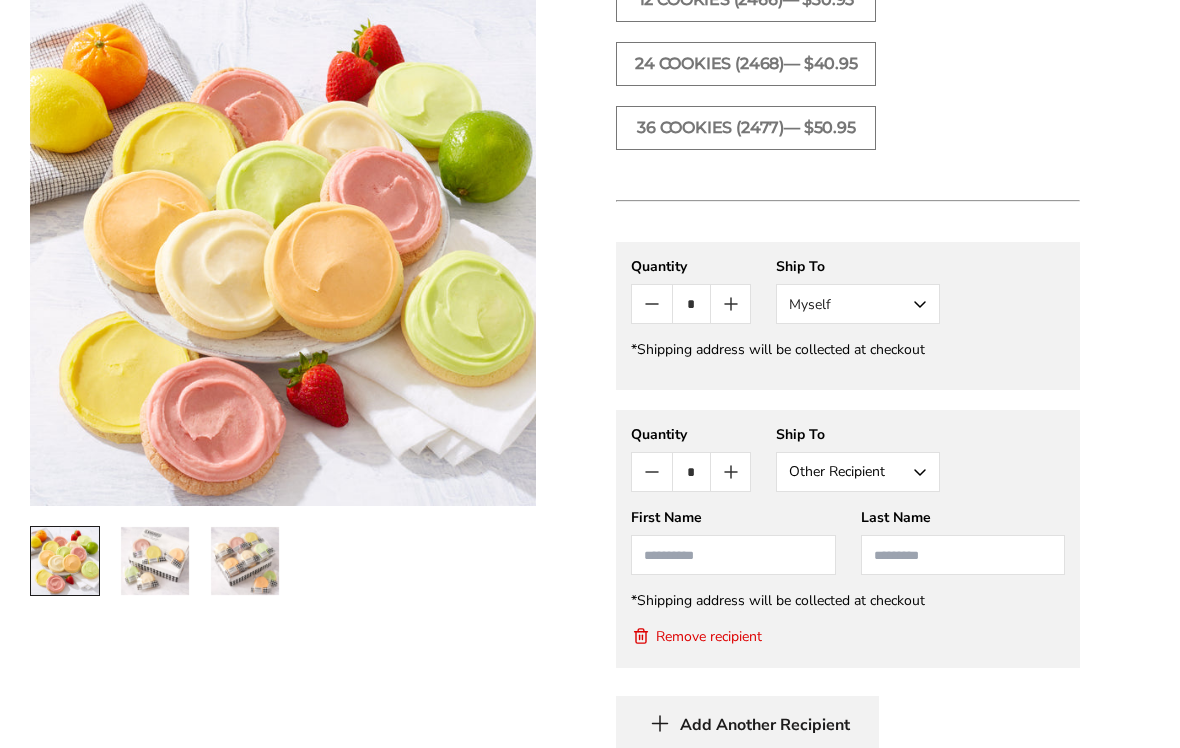 click at bounding box center [733, 555] 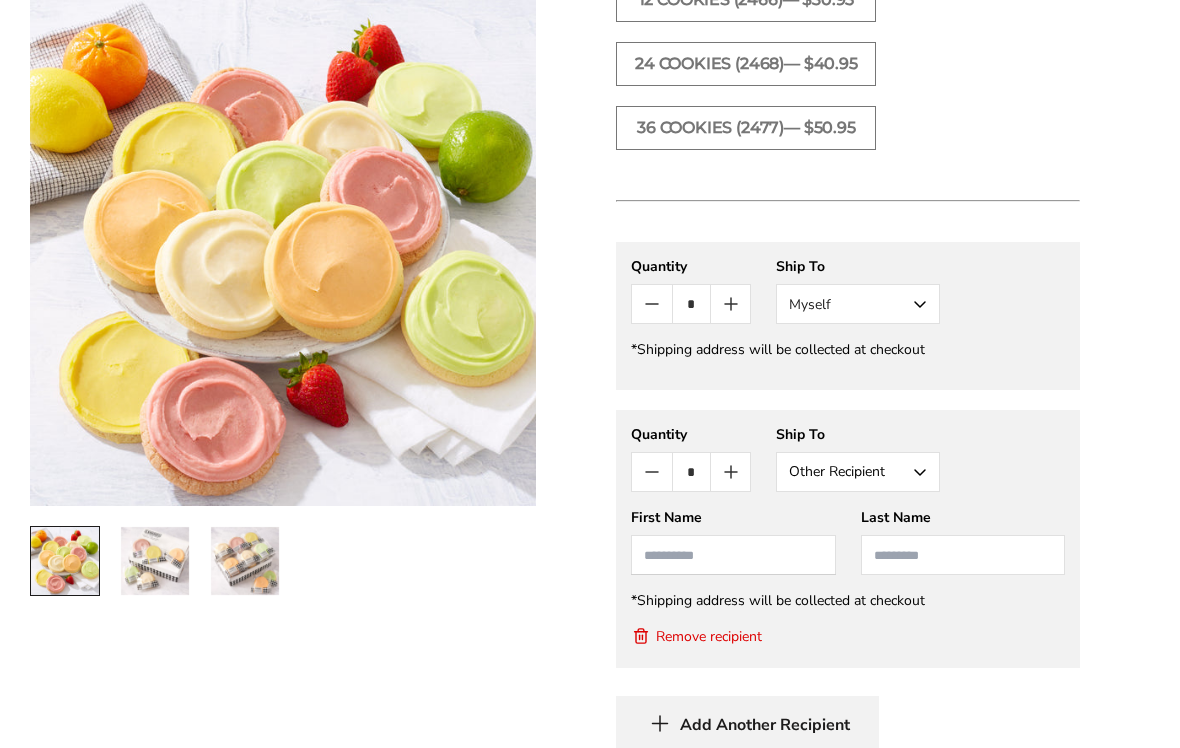 scroll, scrollTop: 1170, scrollLeft: 0, axis: vertical 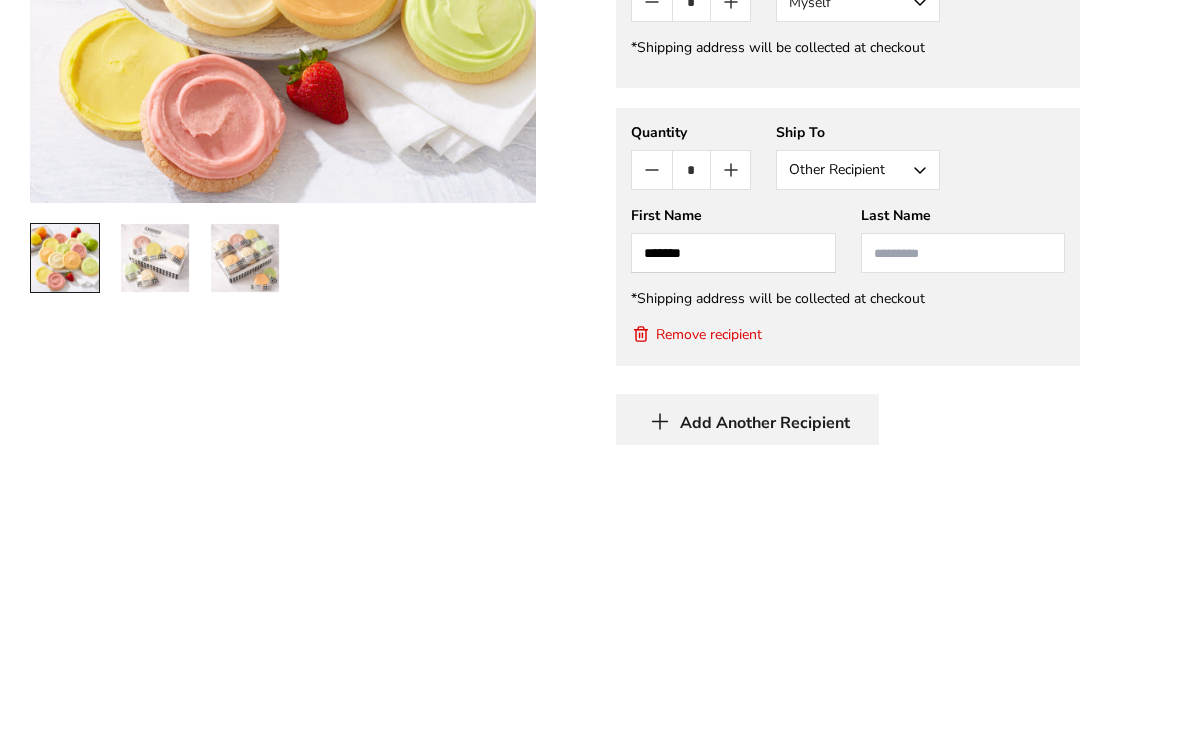 type on "*******" 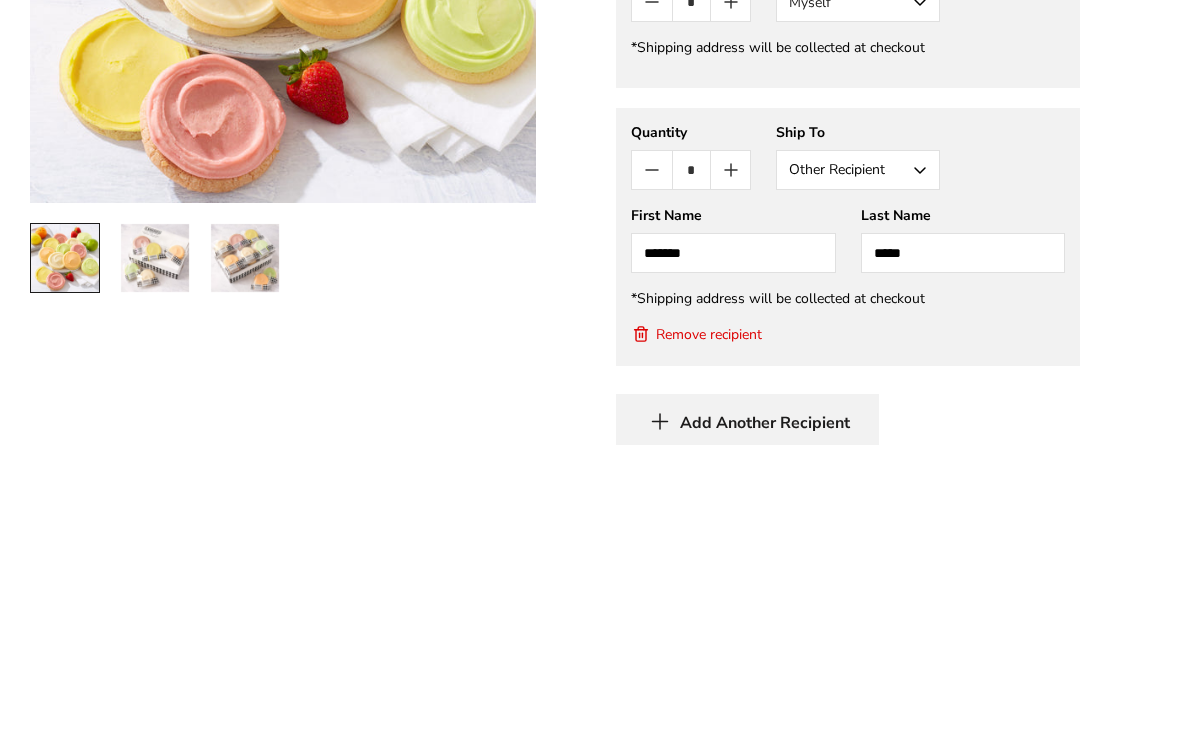 type on "******" 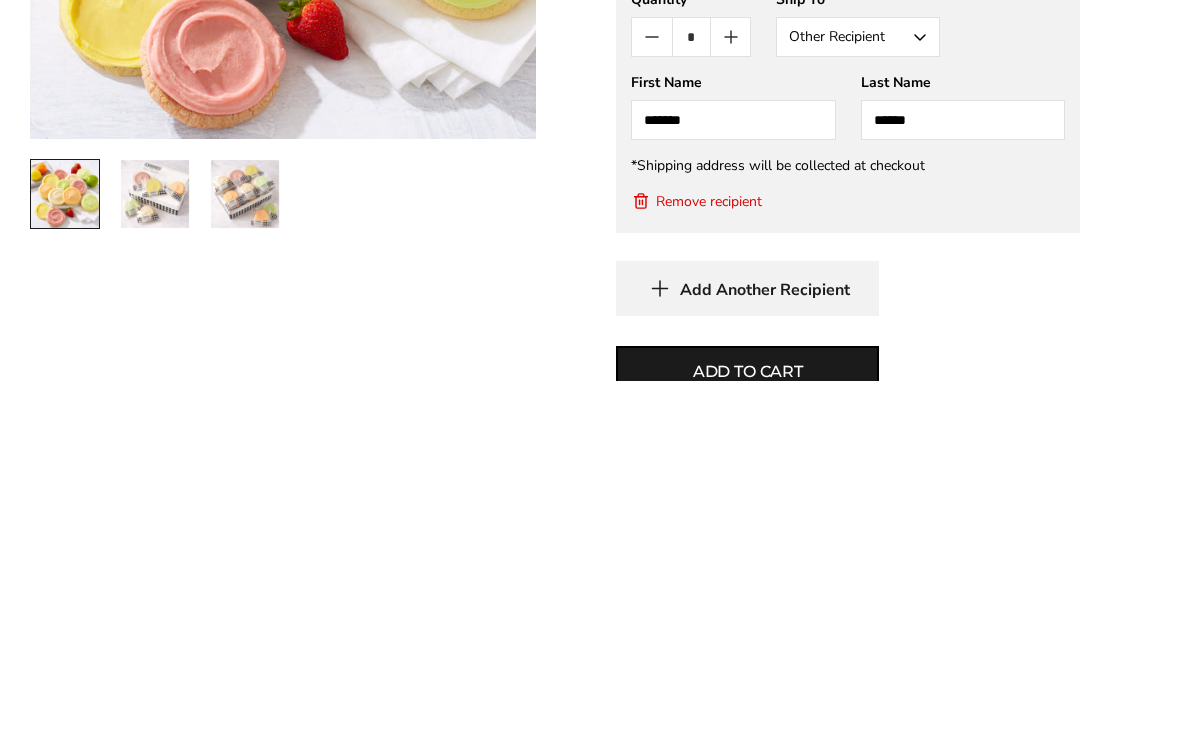 click on "Add to cart" at bounding box center (748, 739) 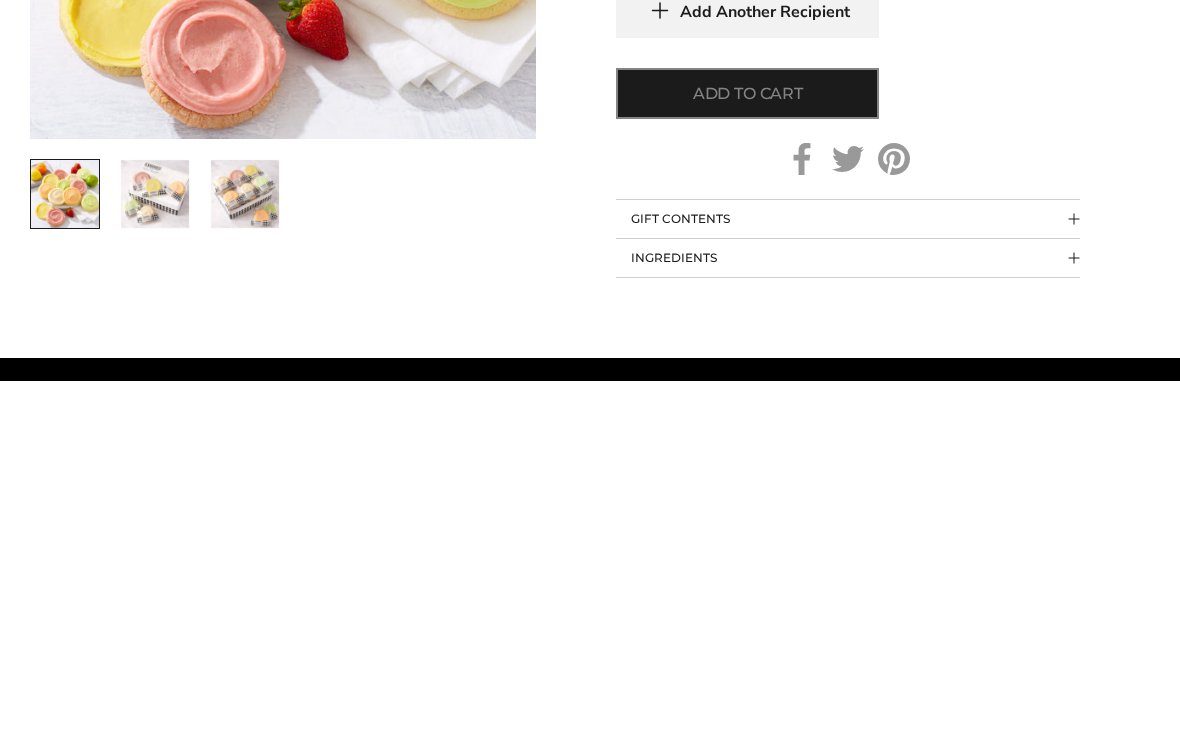 scroll, scrollTop: 1606, scrollLeft: 0, axis: vertical 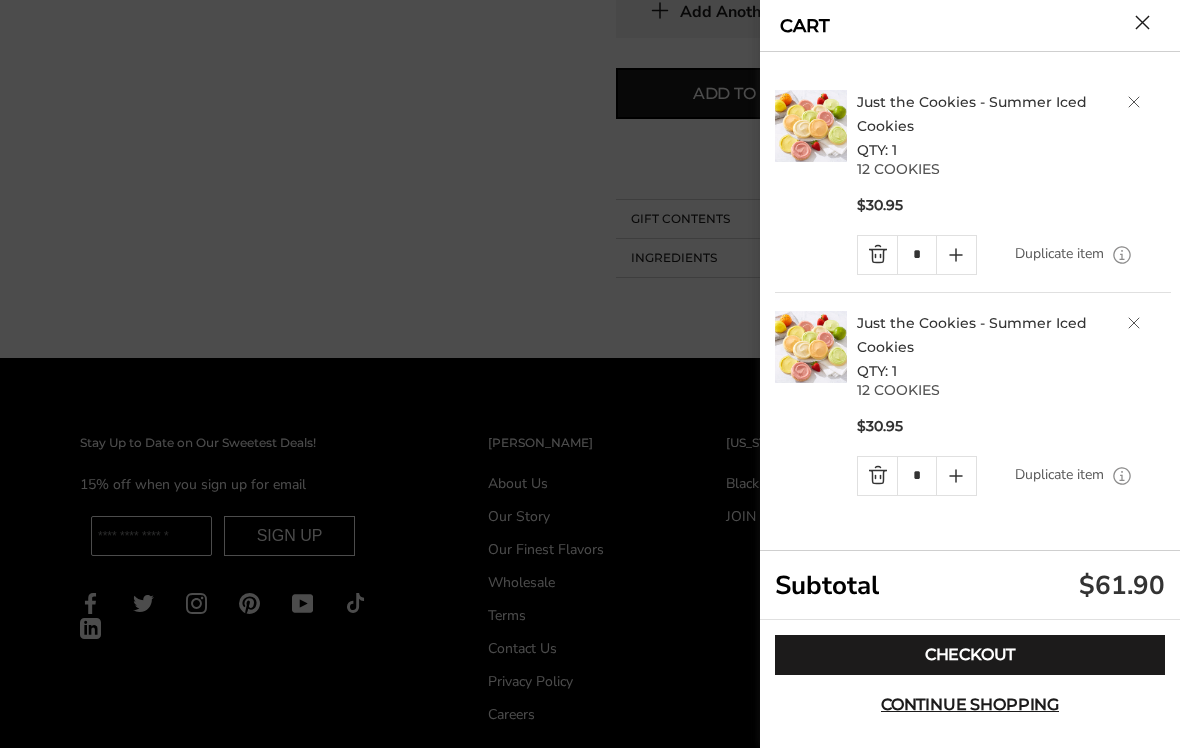 click at bounding box center [877, 476] 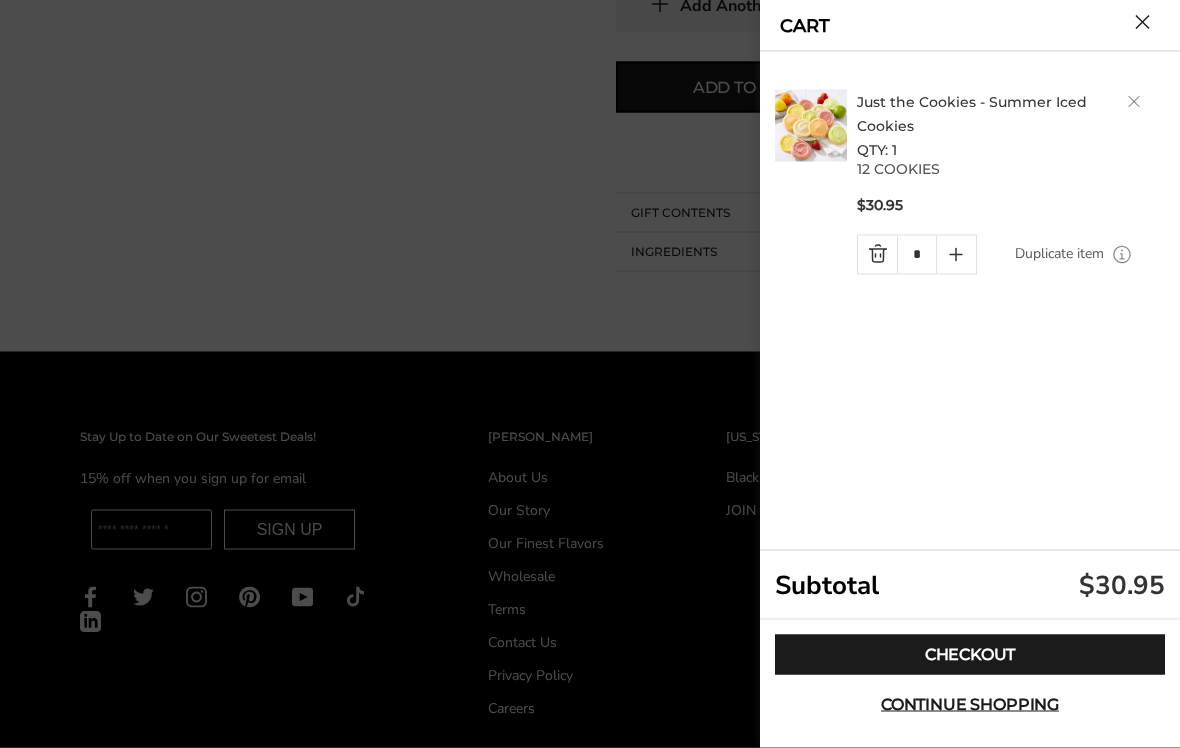 scroll, scrollTop: 1646, scrollLeft: 0, axis: vertical 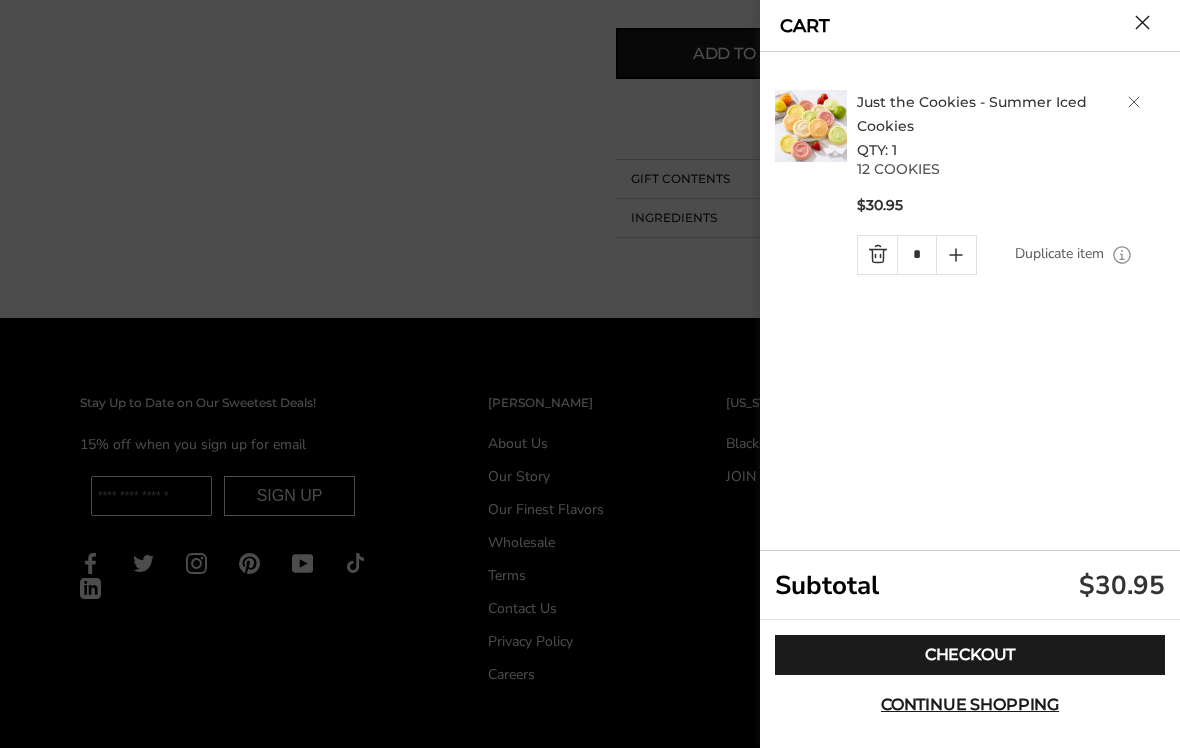click on "Checkout" at bounding box center [970, 655] 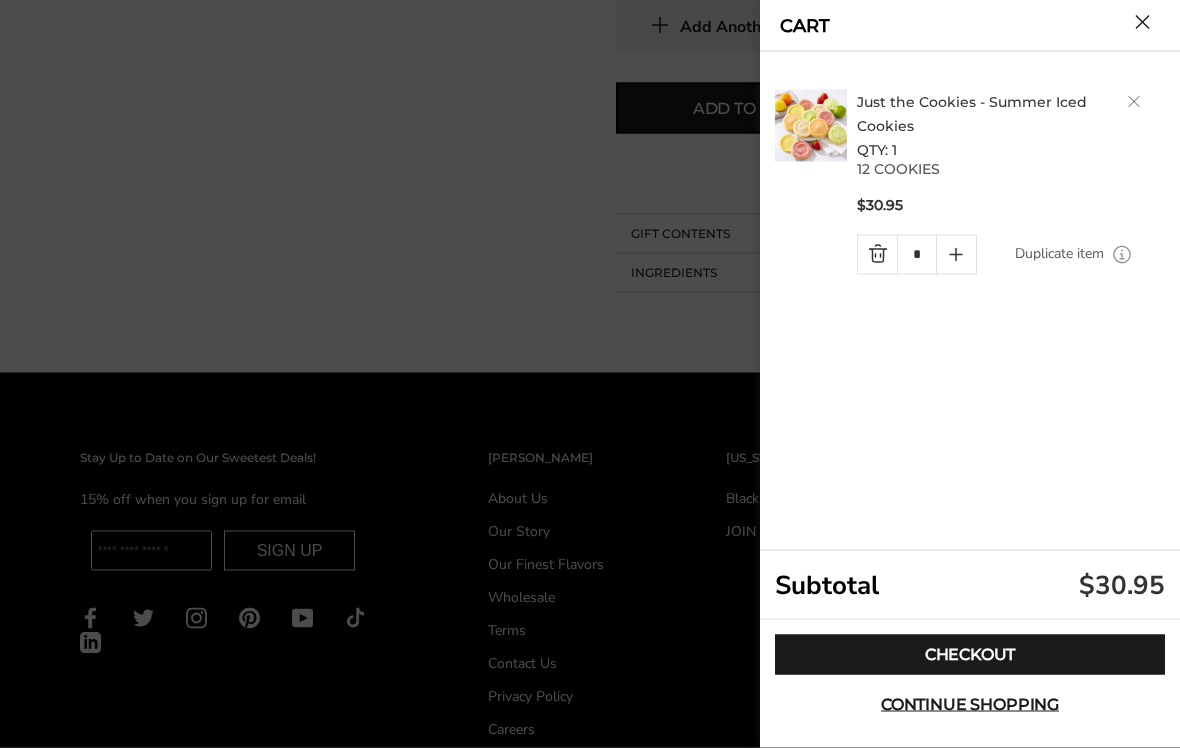 scroll, scrollTop: 1709, scrollLeft: 0, axis: vertical 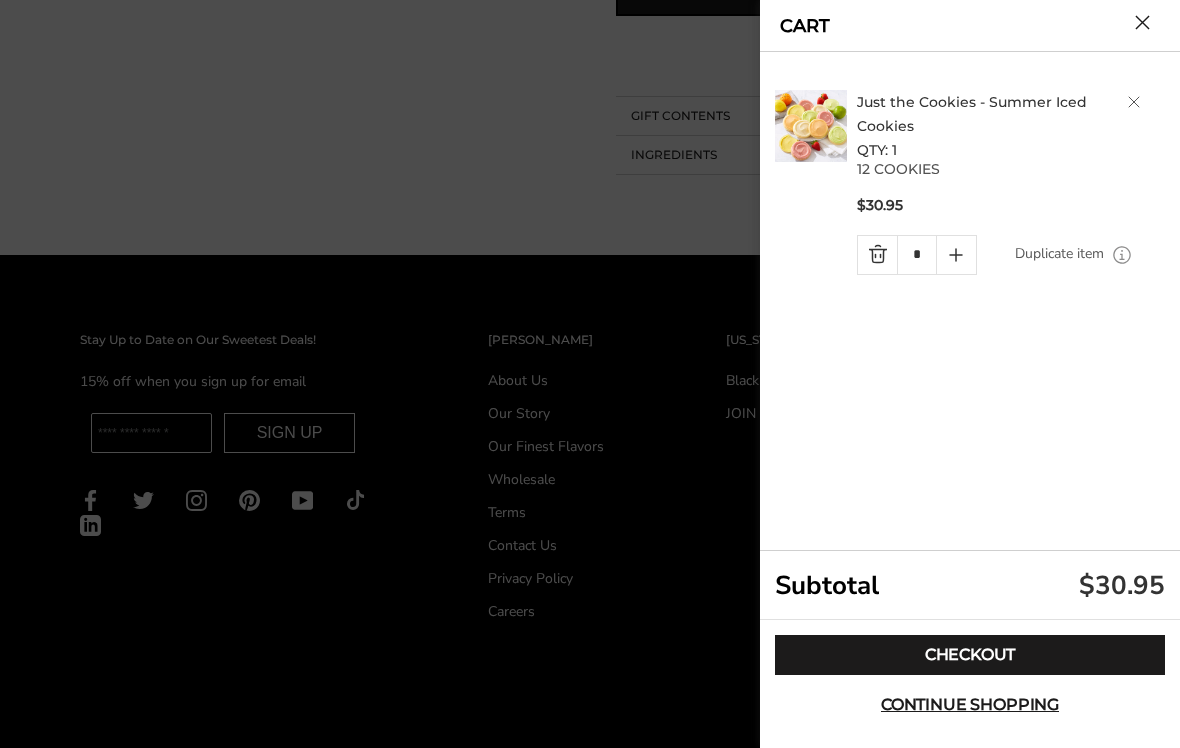 click on "Checkout
Continue shopping" at bounding box center (970, 680) 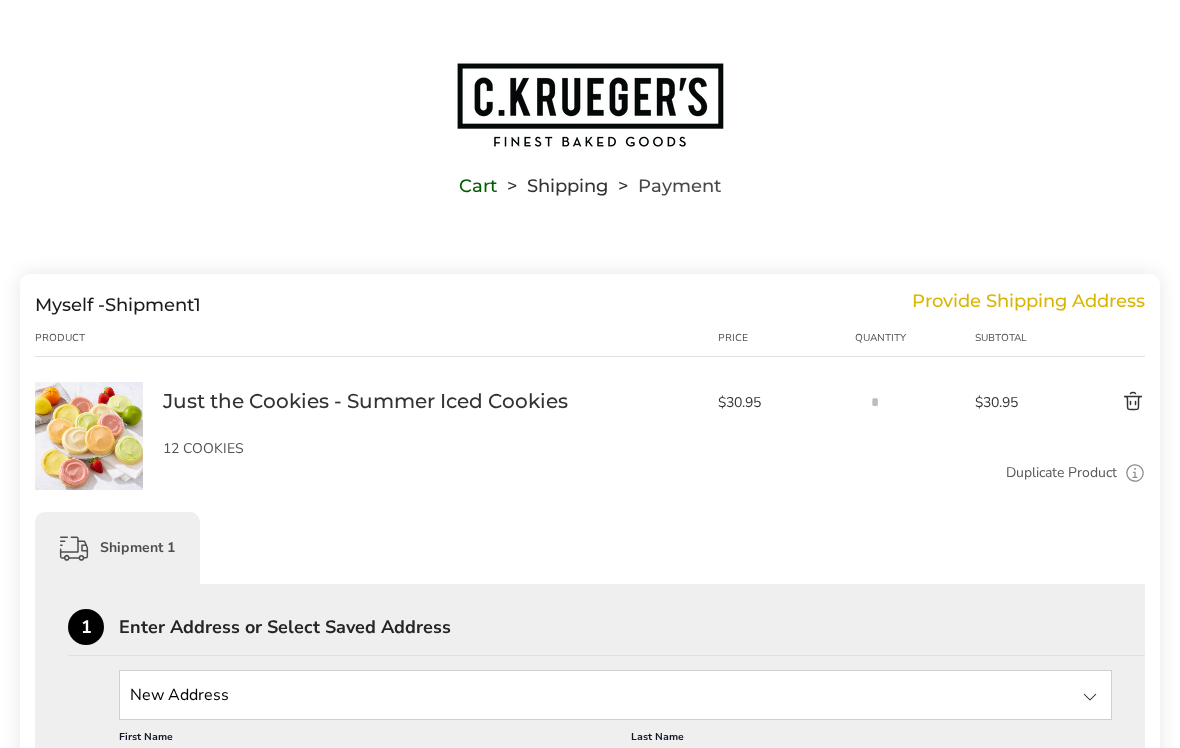 scroll, scrollTop: 1, scrollLeft: 0, axis: vertical 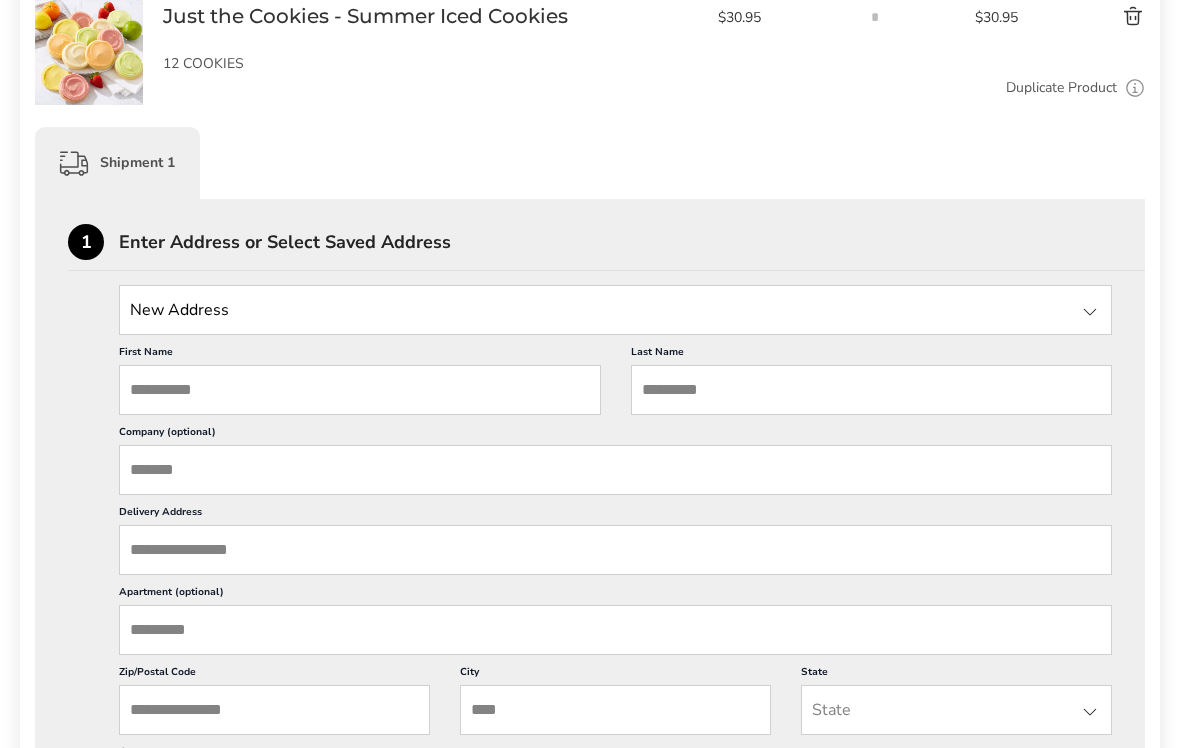 click on "First Name" at bounding box center (360, 390) 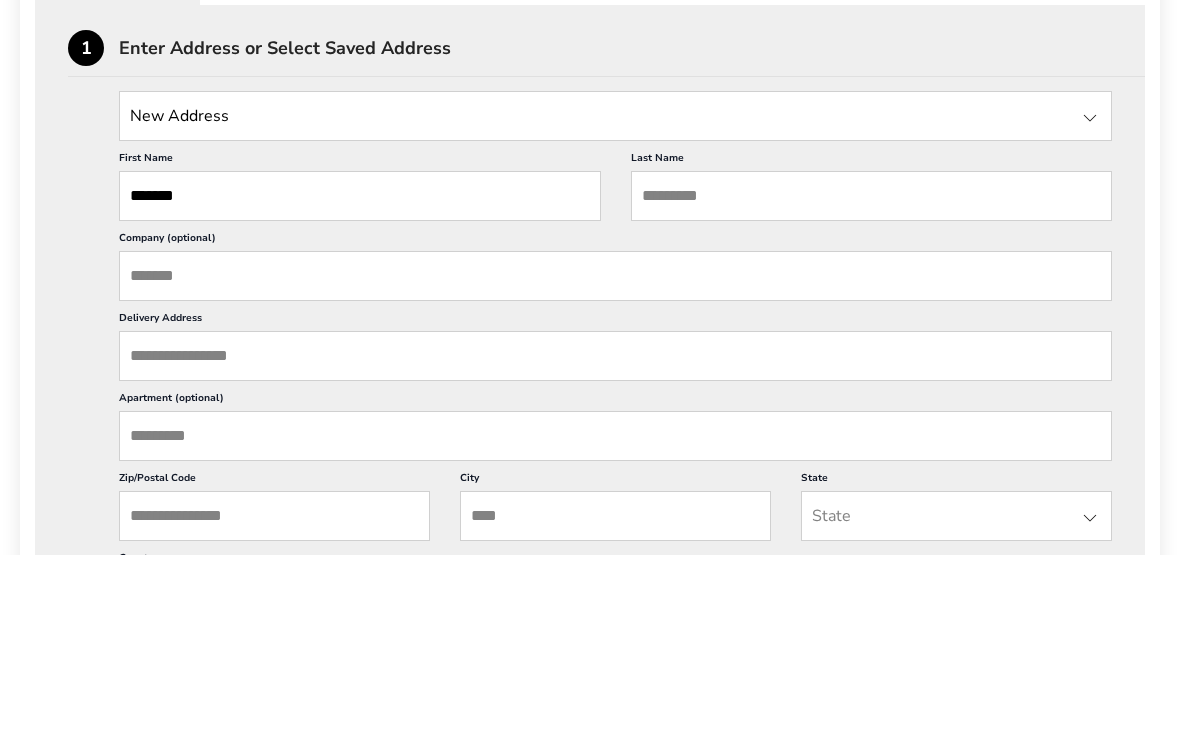 type on "*******" 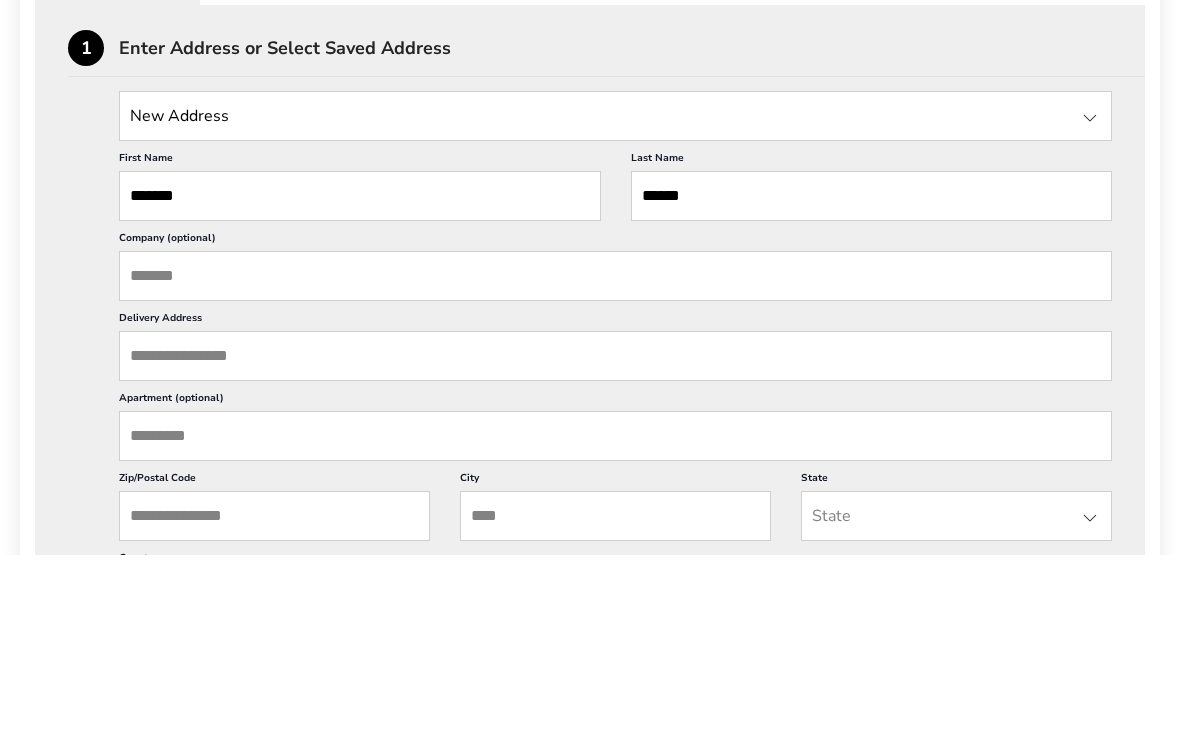type on "******" 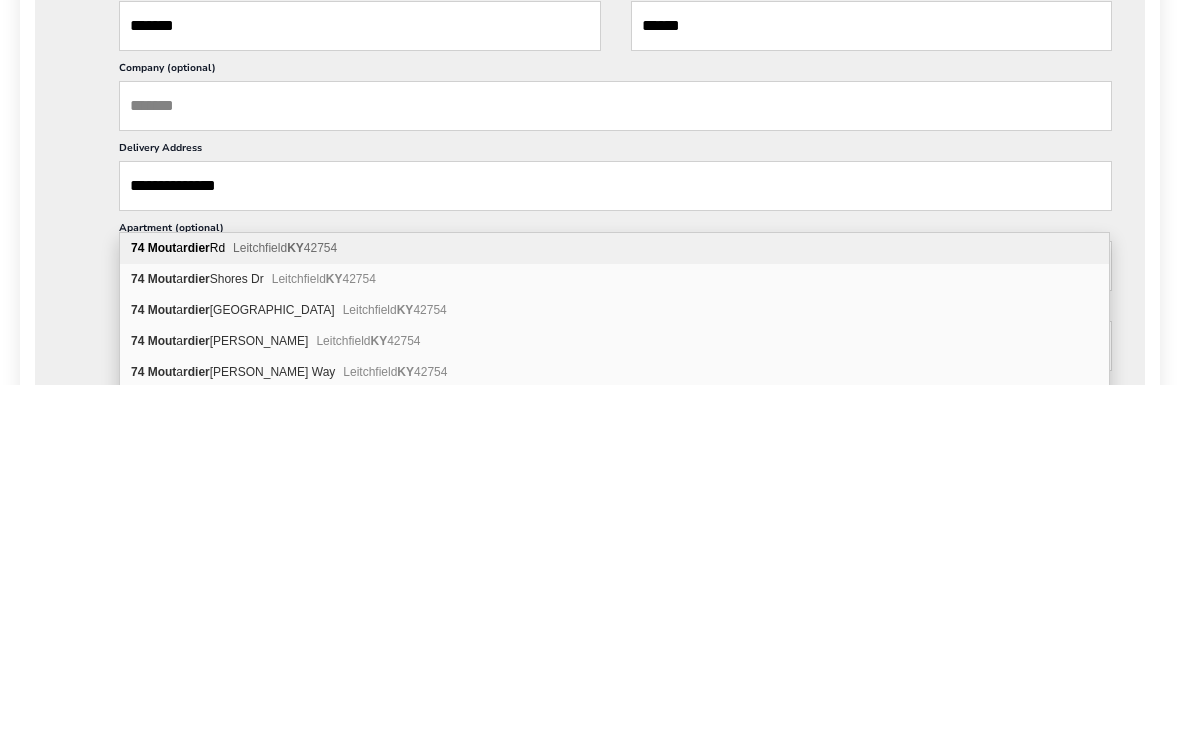 click on "**********" at bounding box center (615, 550) 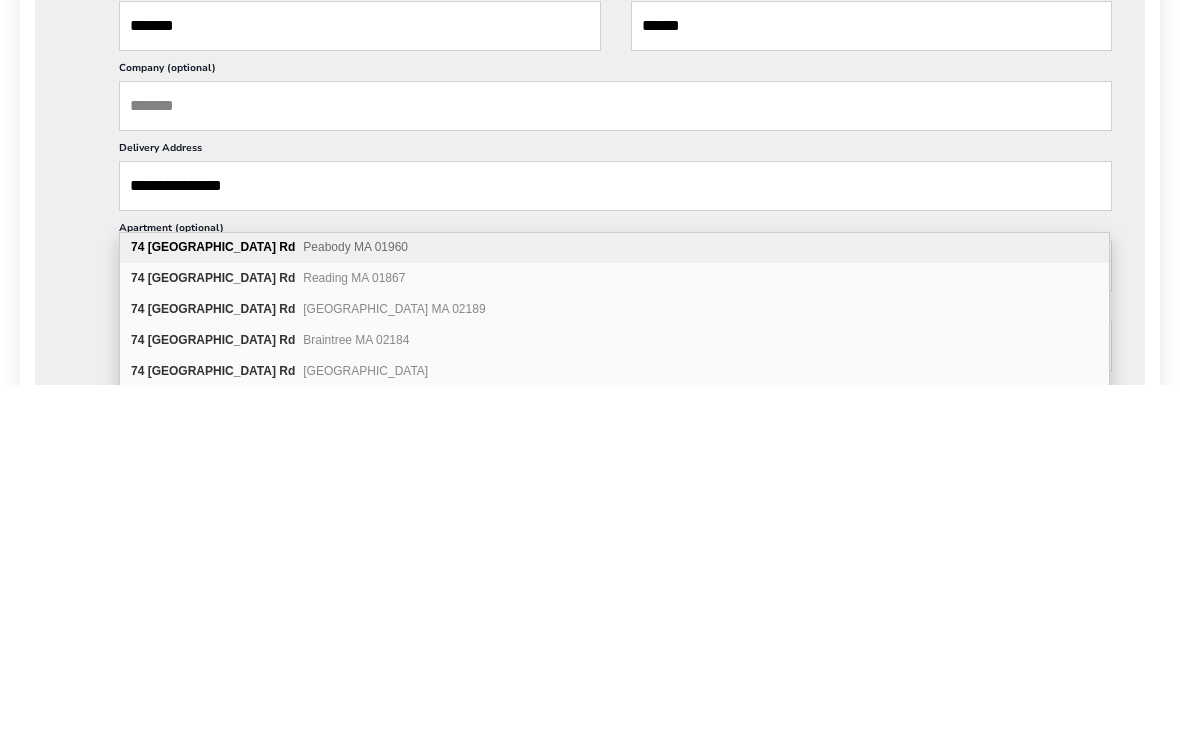 scroll, scrollTop: 0, scrollLeft: 0, axis: both 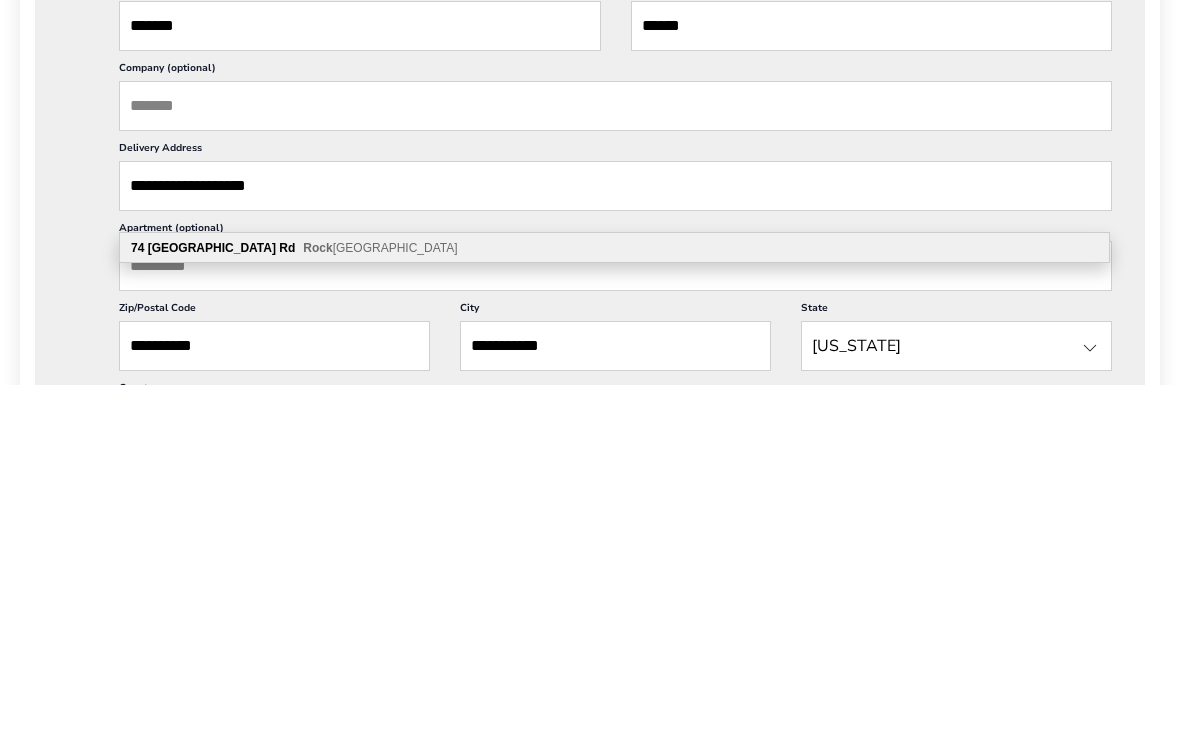 click on "Rock ville Centre NY 11570" at bounding box center [380, 612] 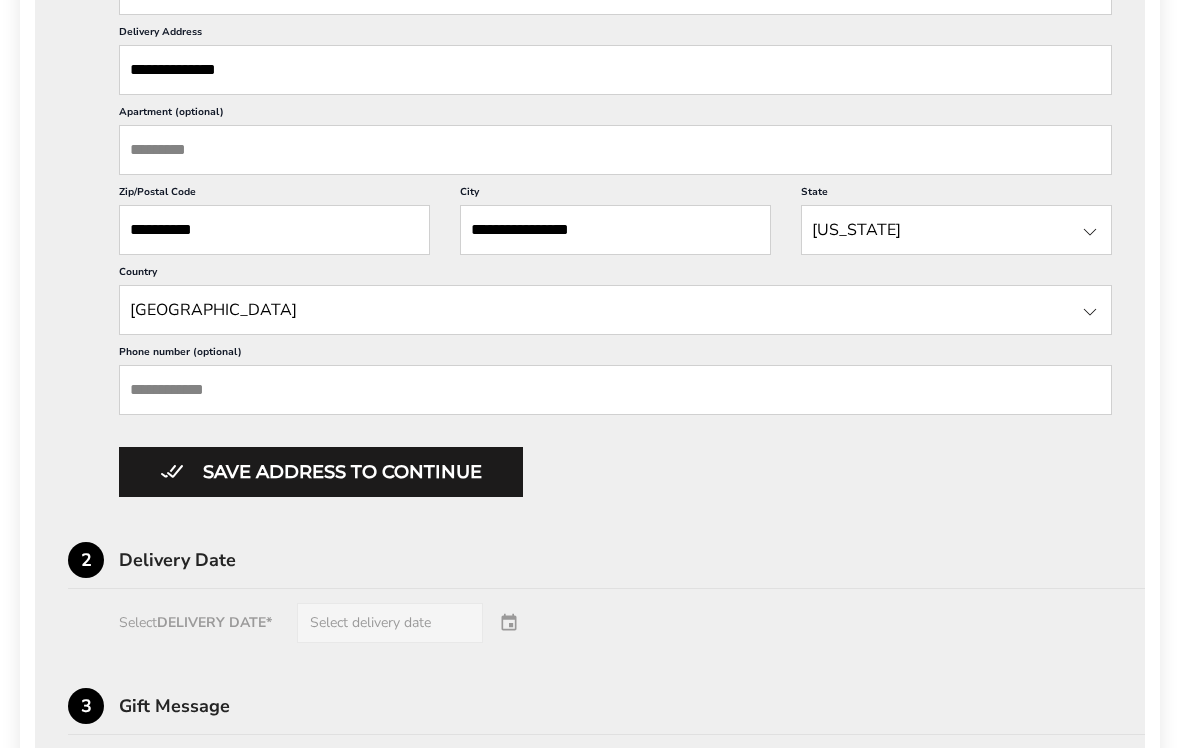 scroll, scrollTop: 872, scrollLeft: 0, axis: vertical 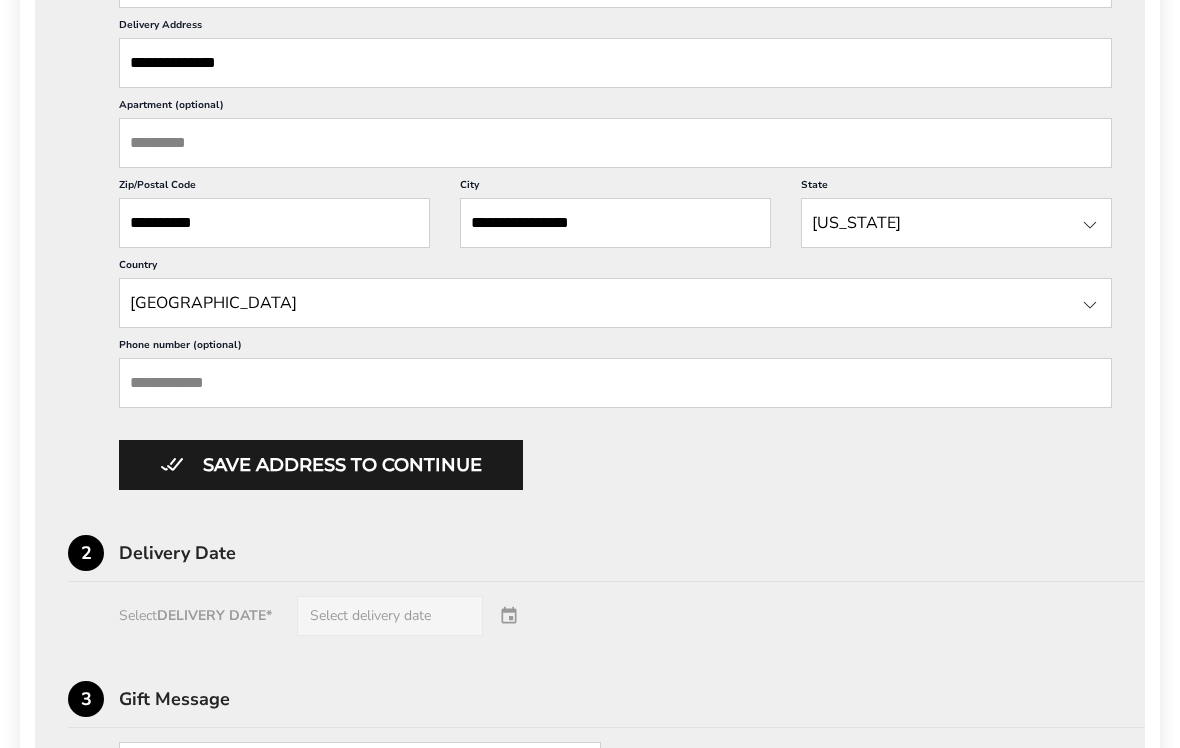 click on "Save address to continue" at bounding box center [321, 465] 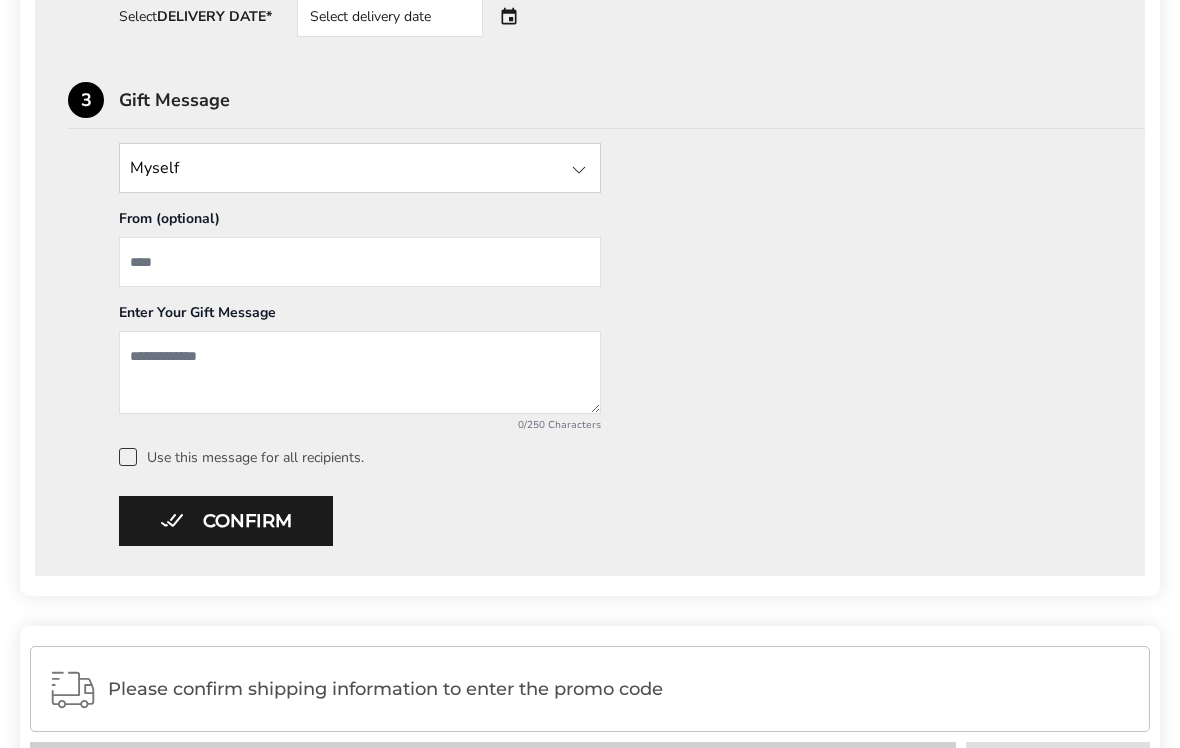 click at bounding box center (579, 170) 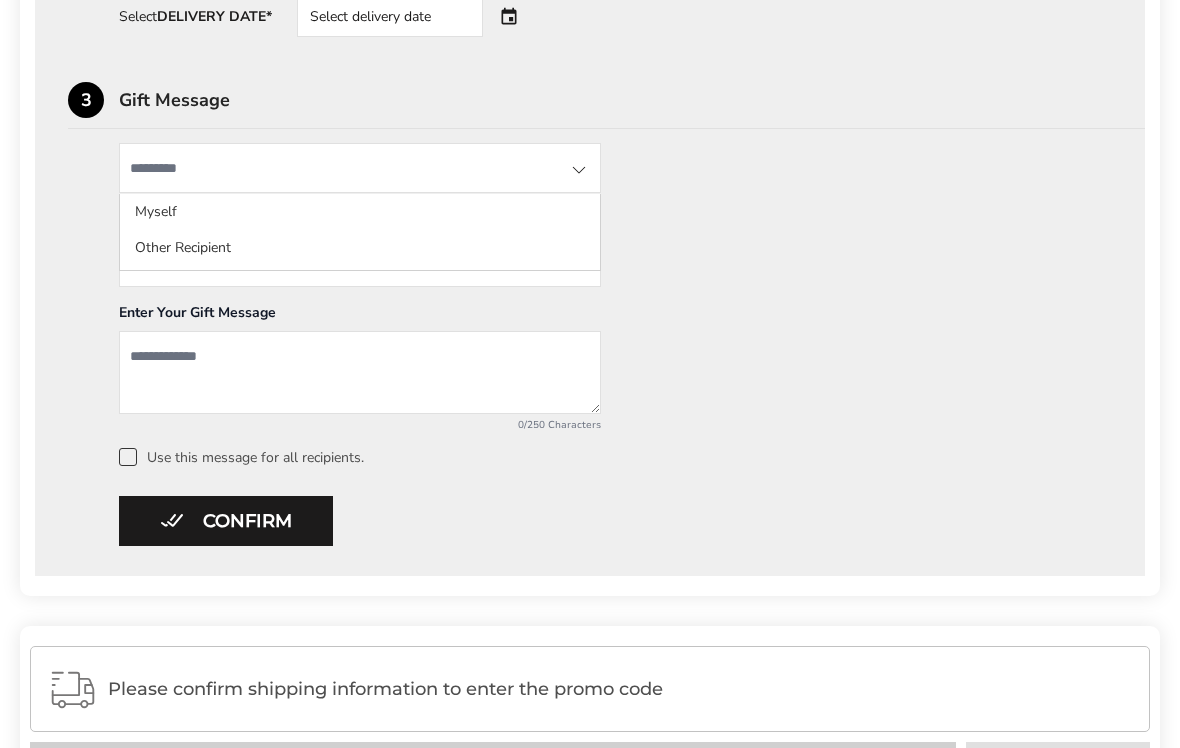 click at bounding box center (360, 168) 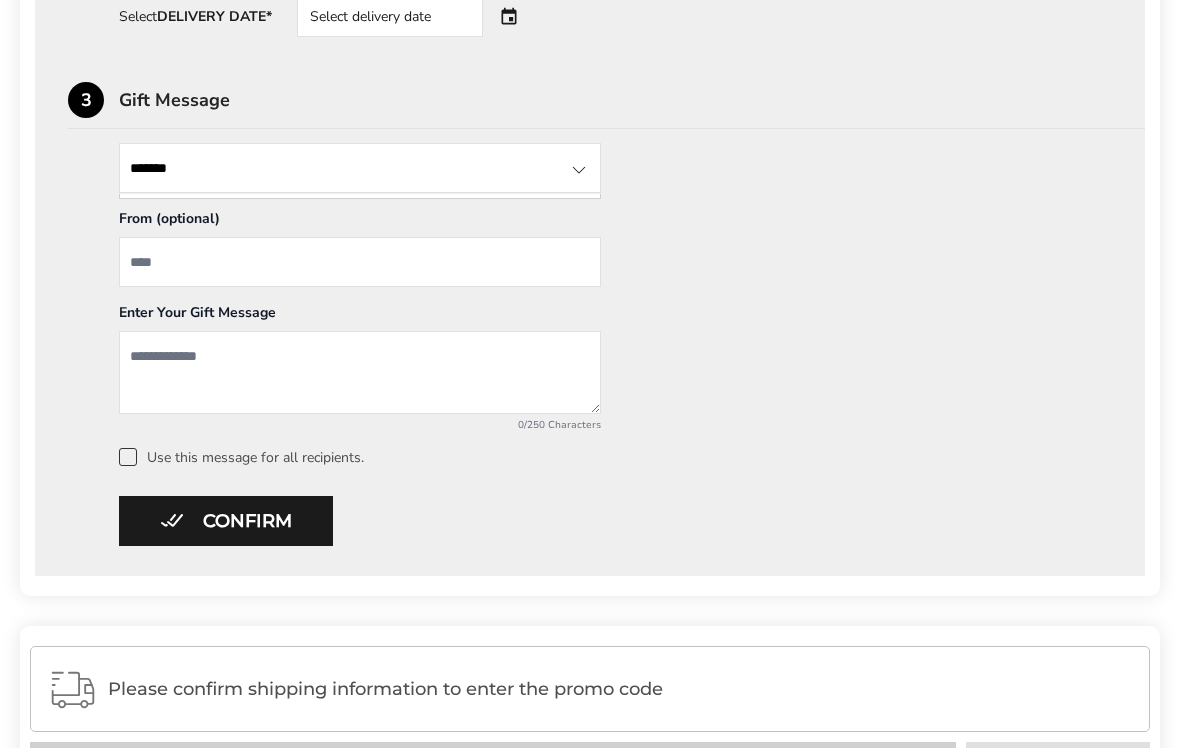 type on "*******" 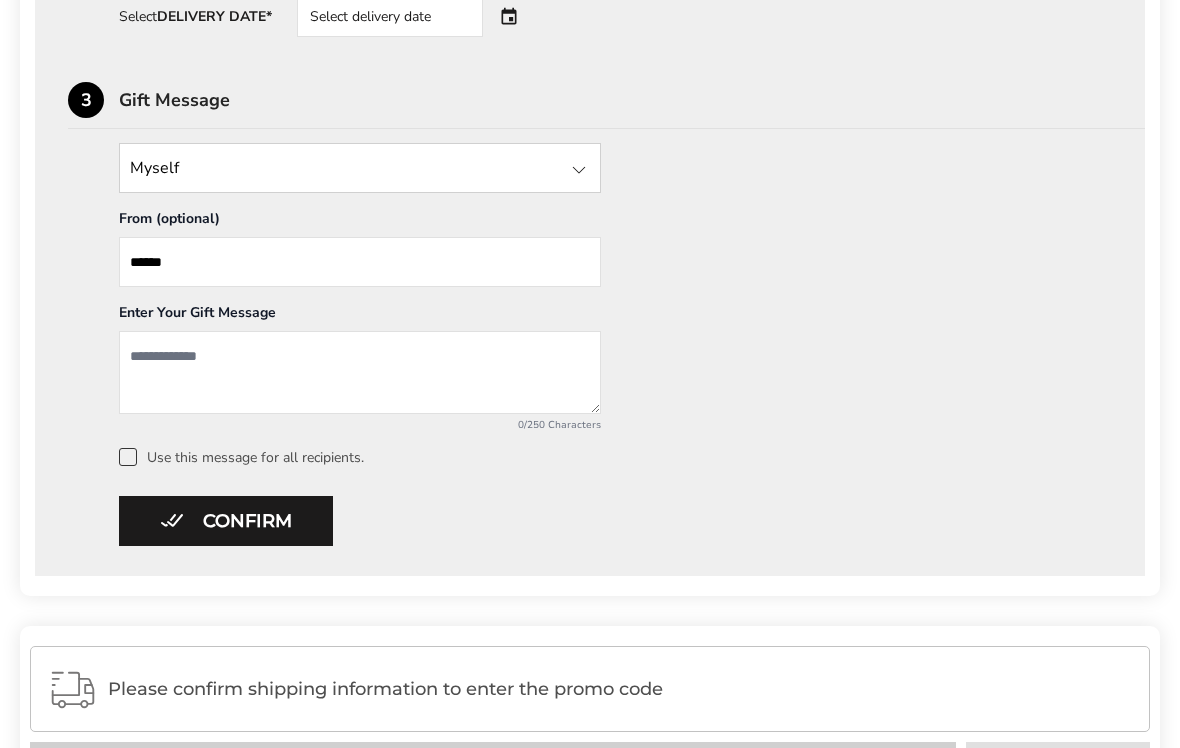 type on "******" 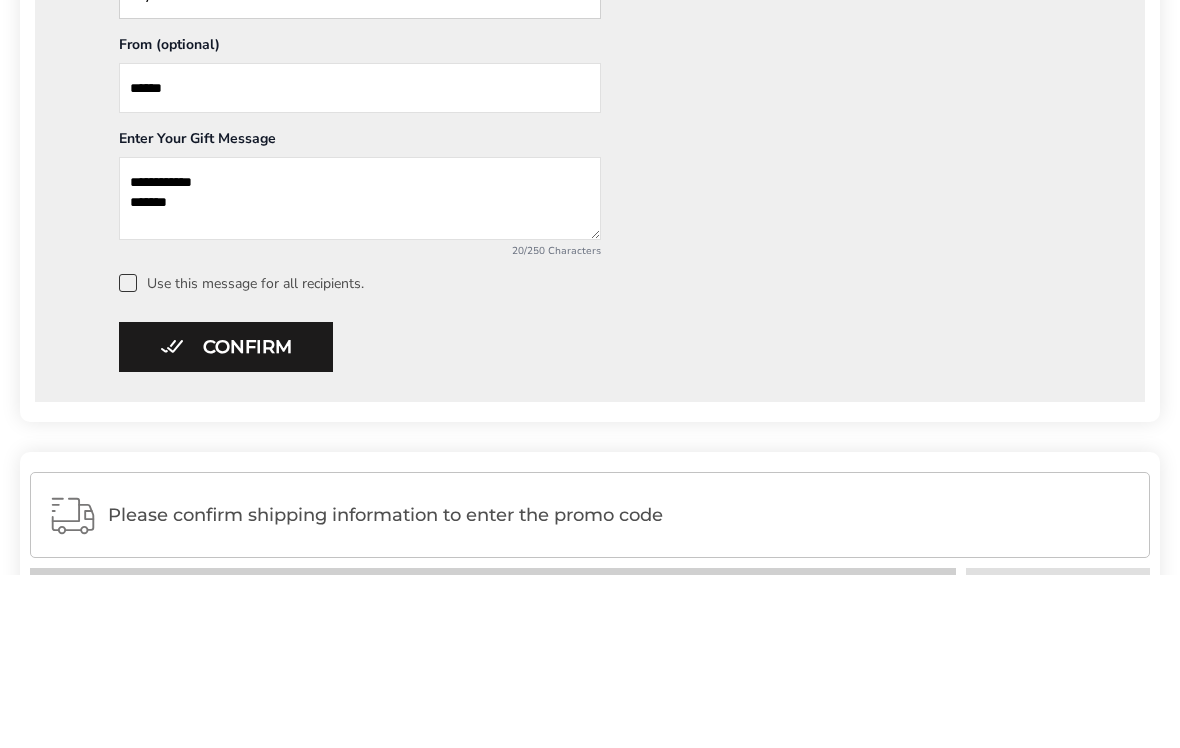 type on "**********" 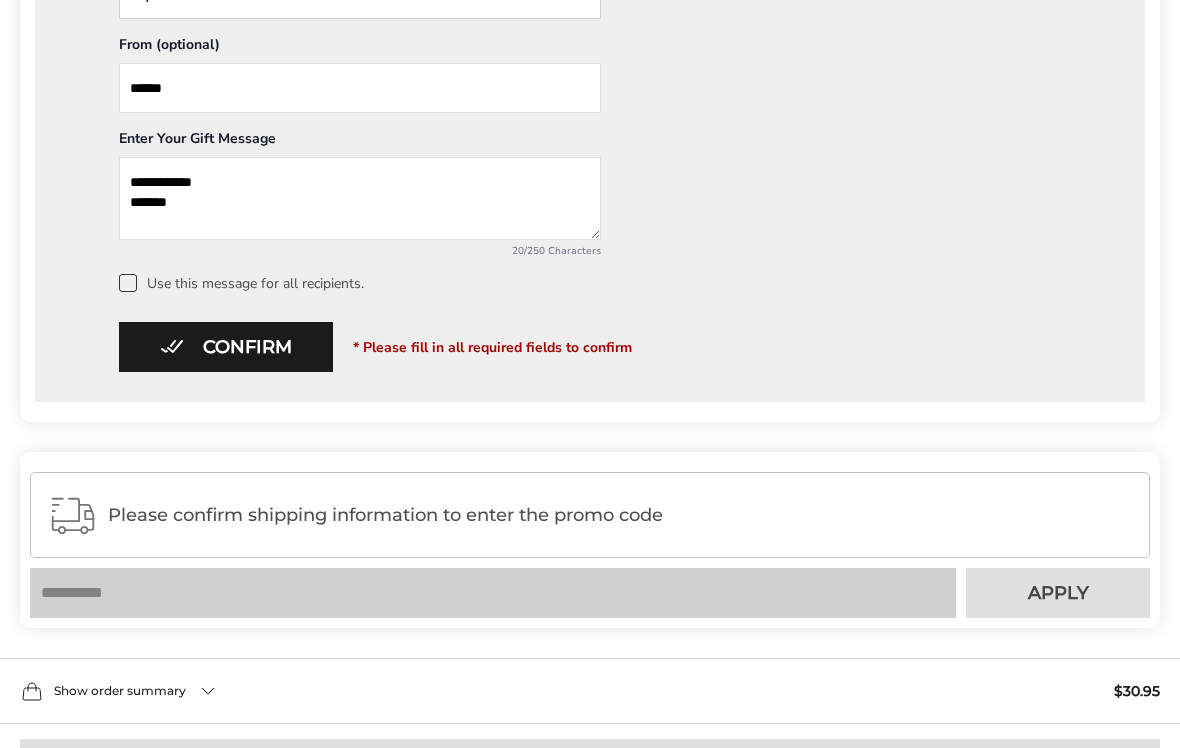 click at bounding box center (128, 283) 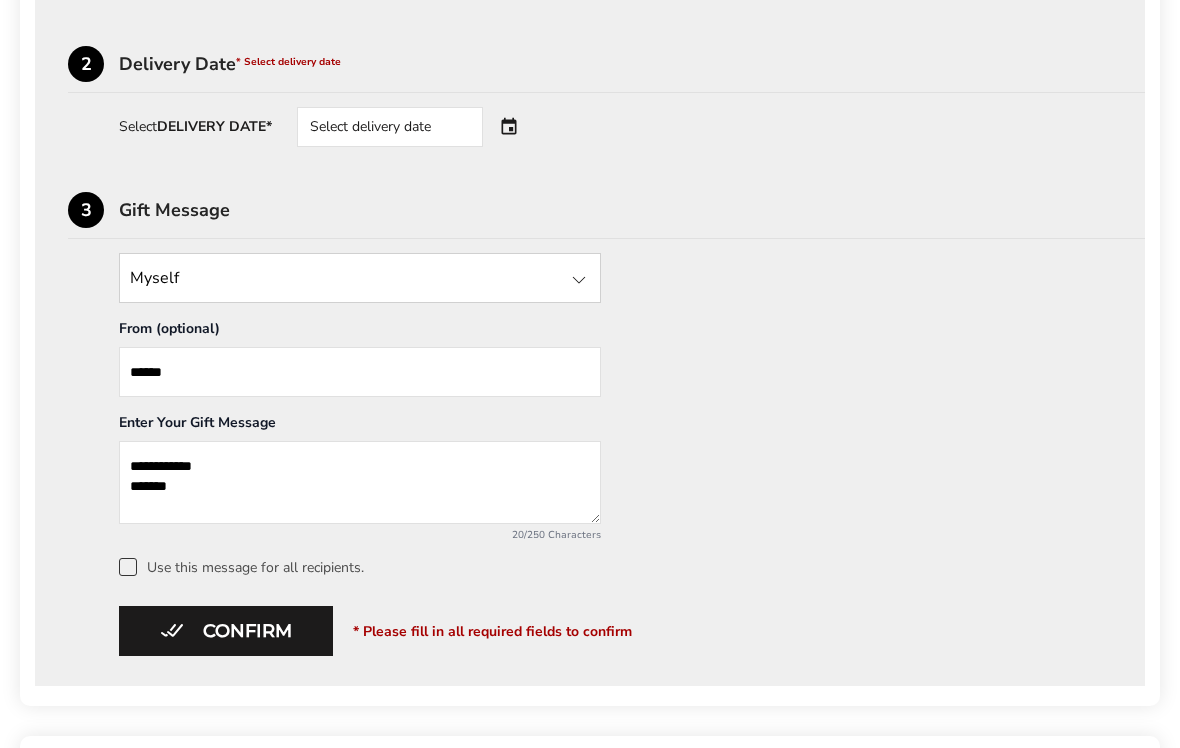 scroll, scrollTop: 761, scrollLeft: 0, axis: vertical 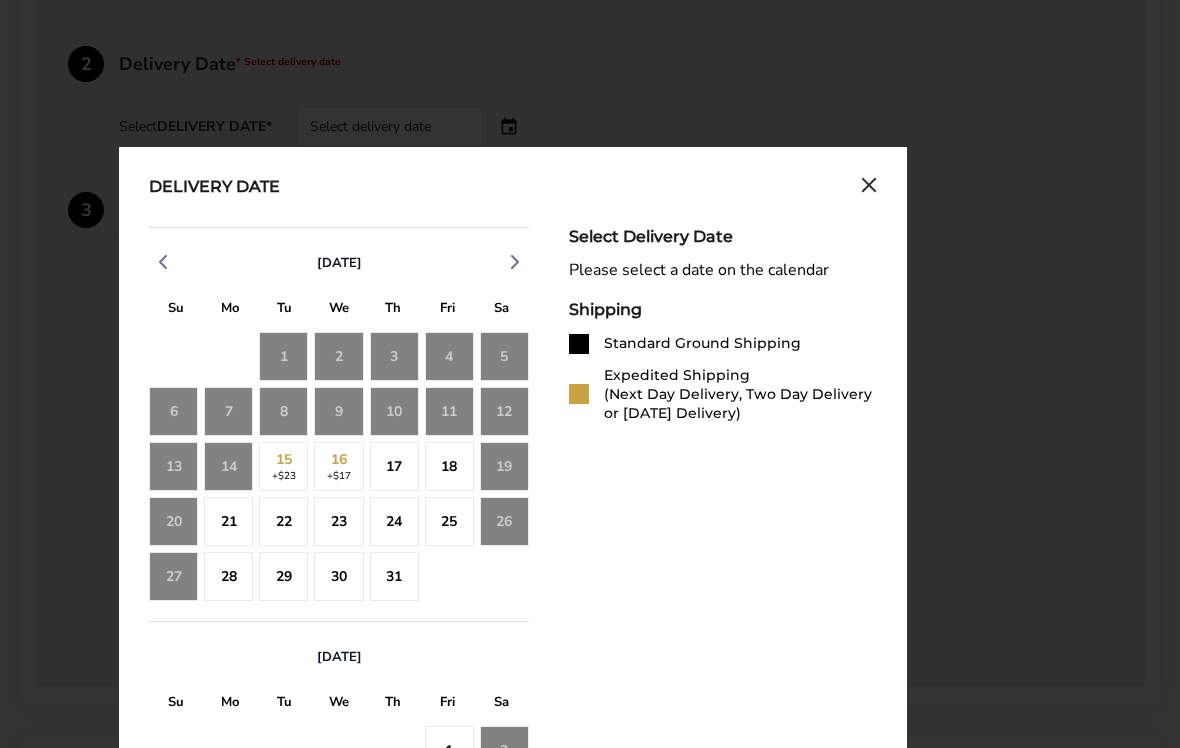 click on "17" 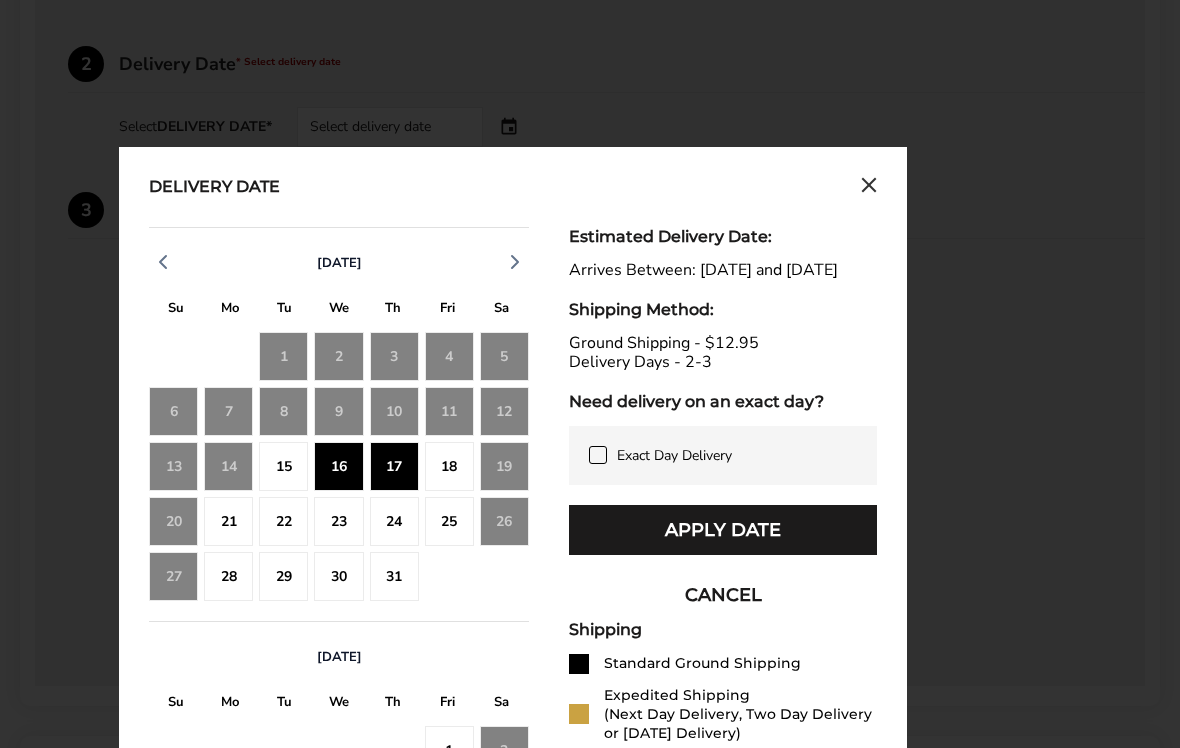 click on "Apply Date" at bounding box center [723, 530] 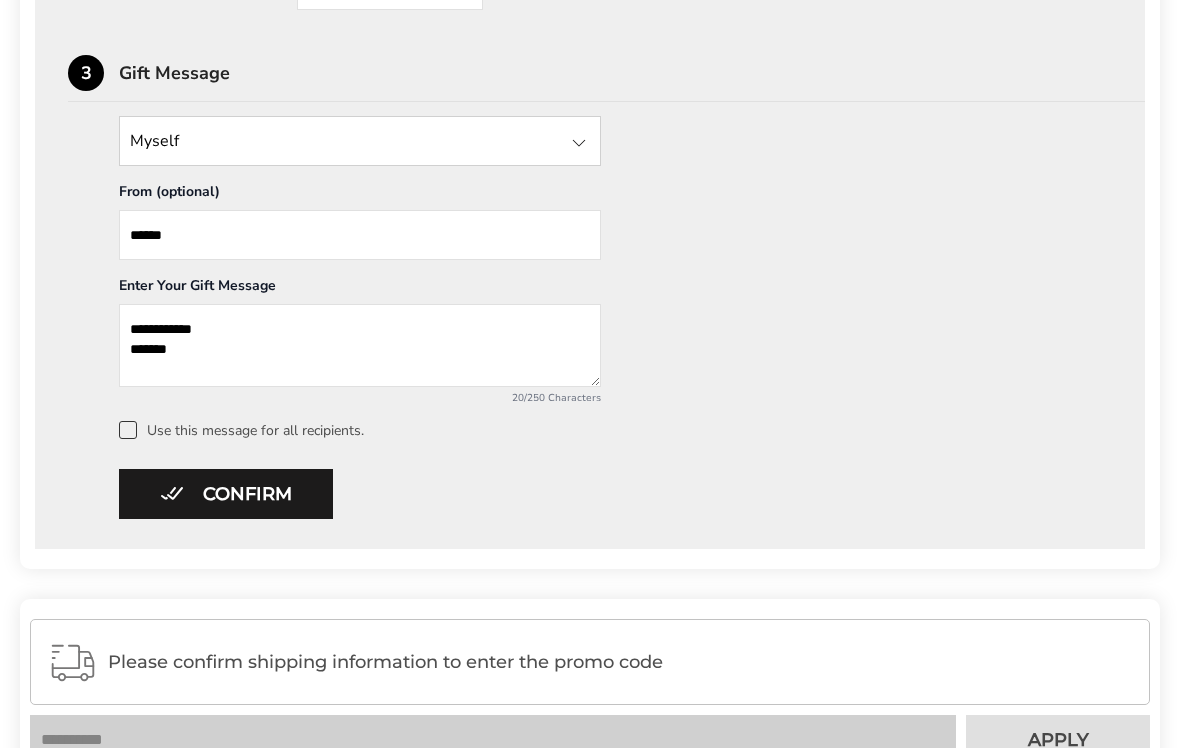 click on "*******" at bounding box center (360, 142) 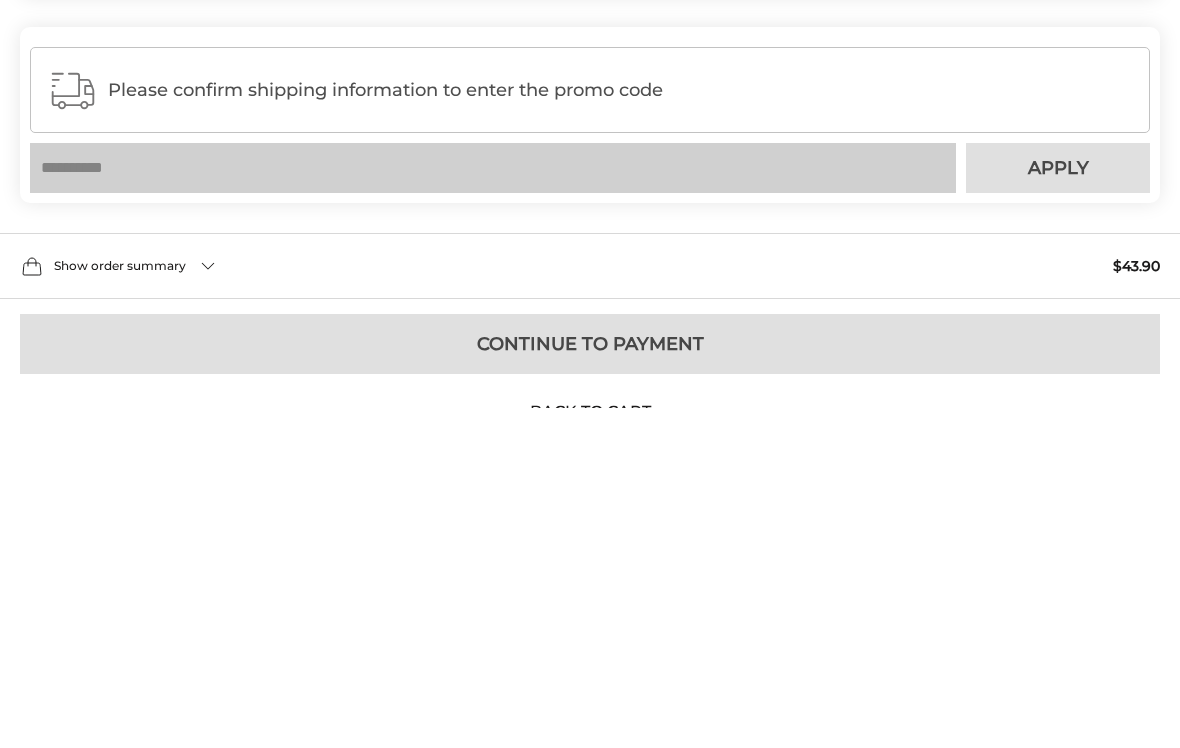 scroll, scrollTop: 1132, scrollLeft: 0, axis: vertical 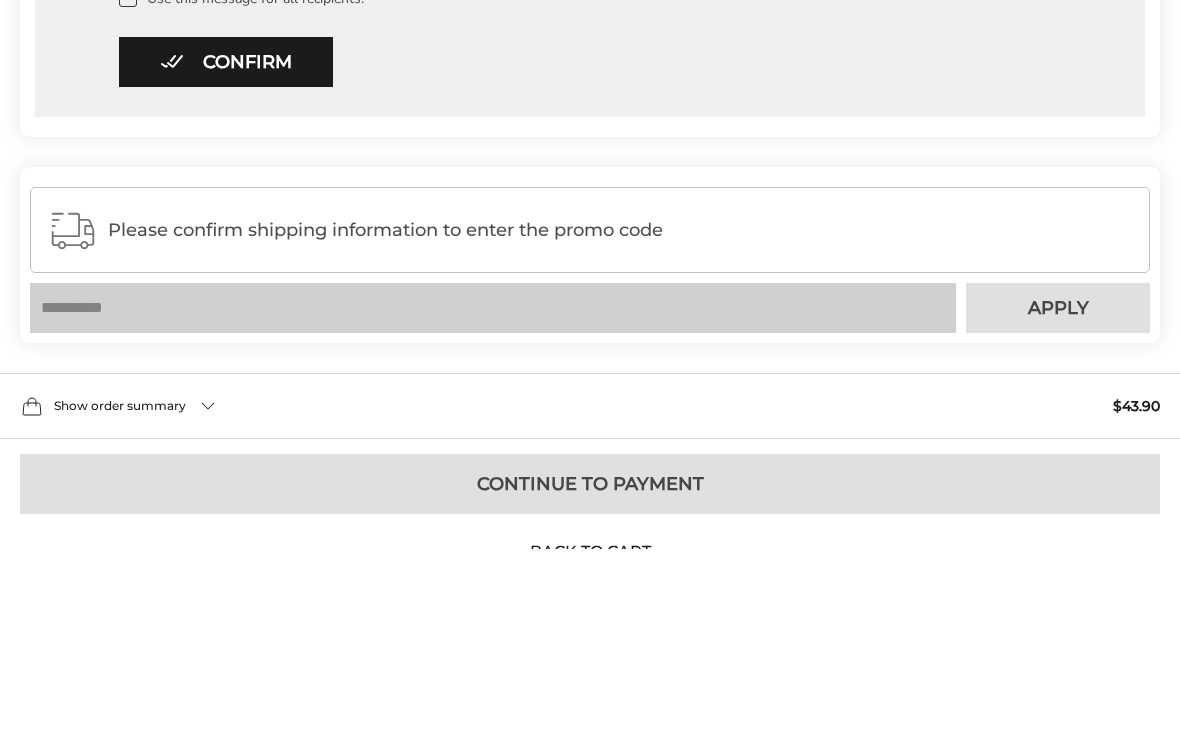 type on "*******" 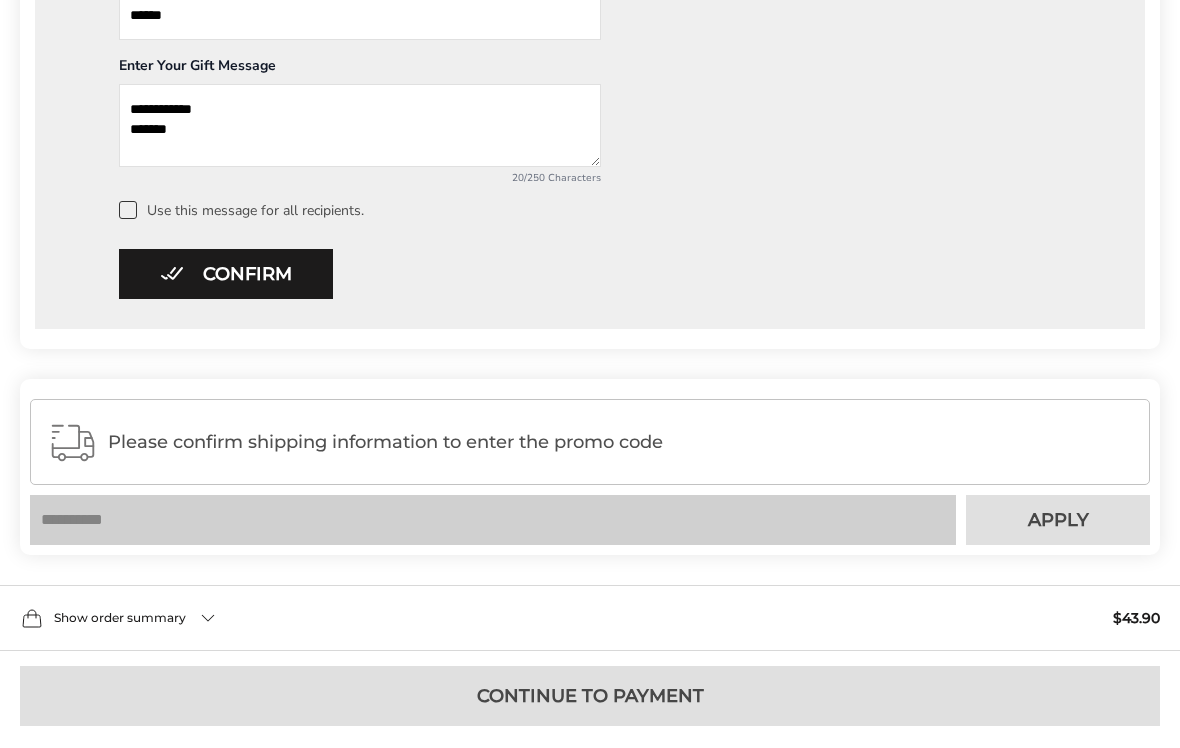 scroll, scrollTop: 1126, scrollLeft: 0, axis: vertical 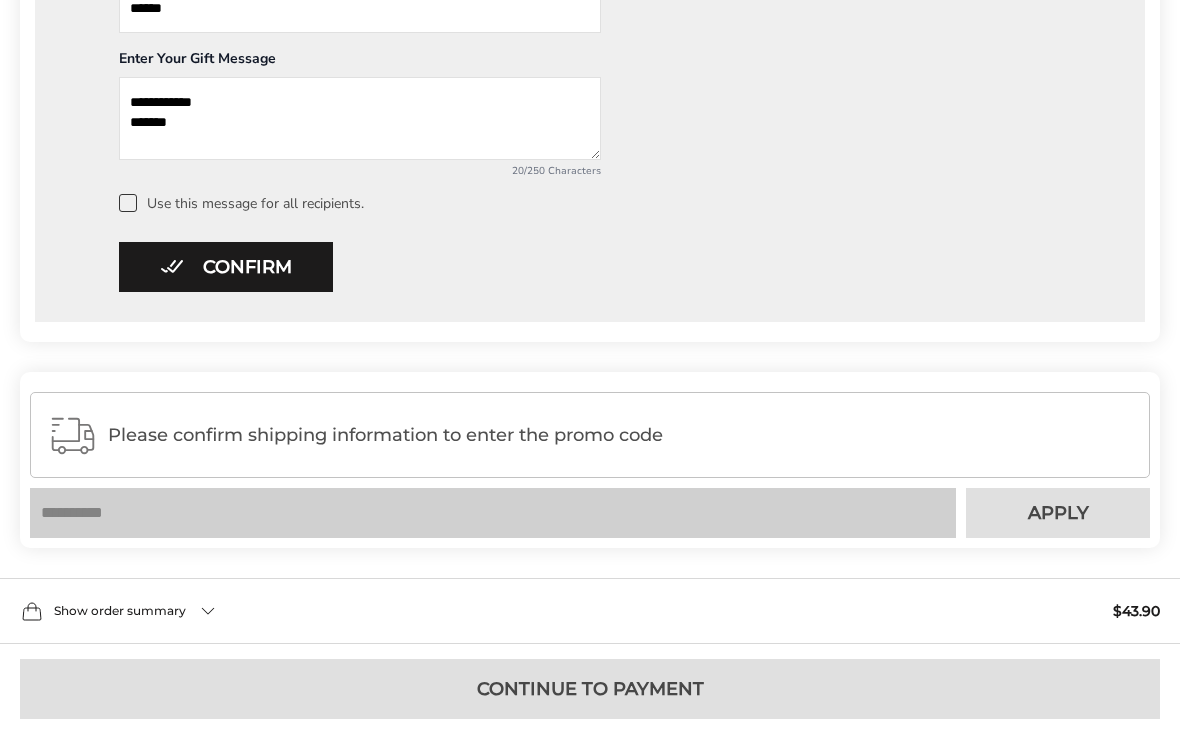click on "Please confirm shipping information to enter the promo code" at bounding box center (620, 435) 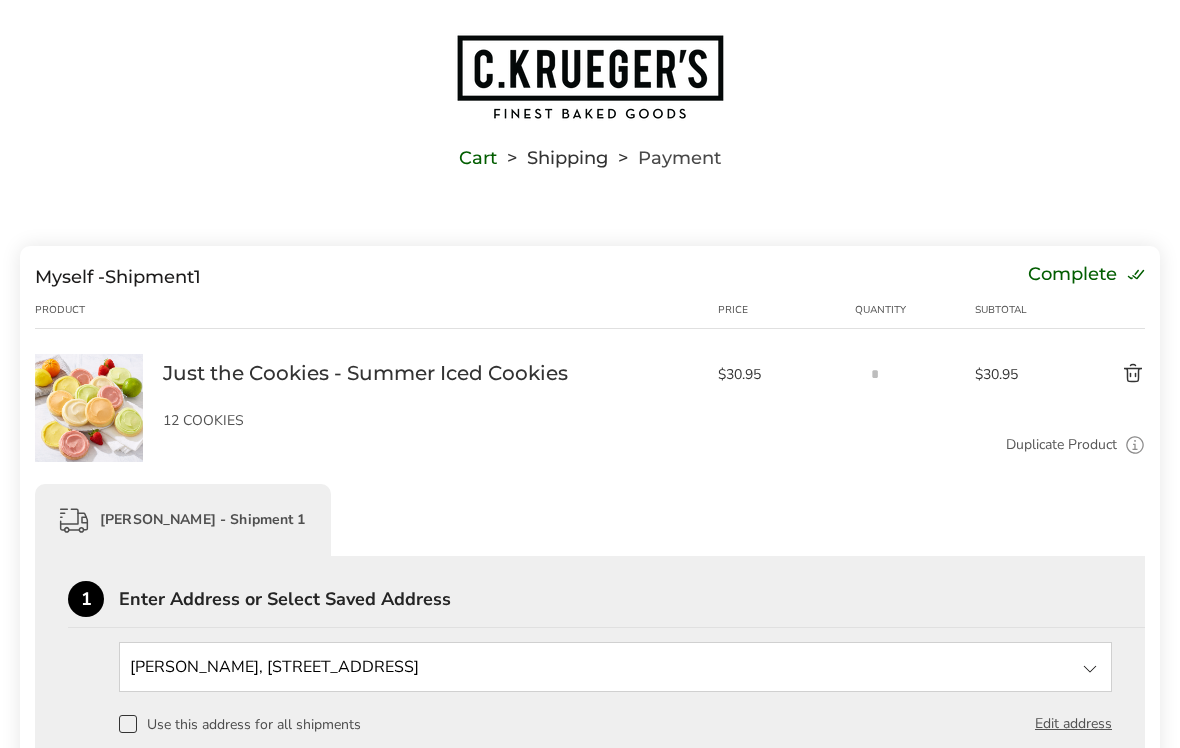 scroll, scrollTop: 0, scrollLeft: 0, axis: both 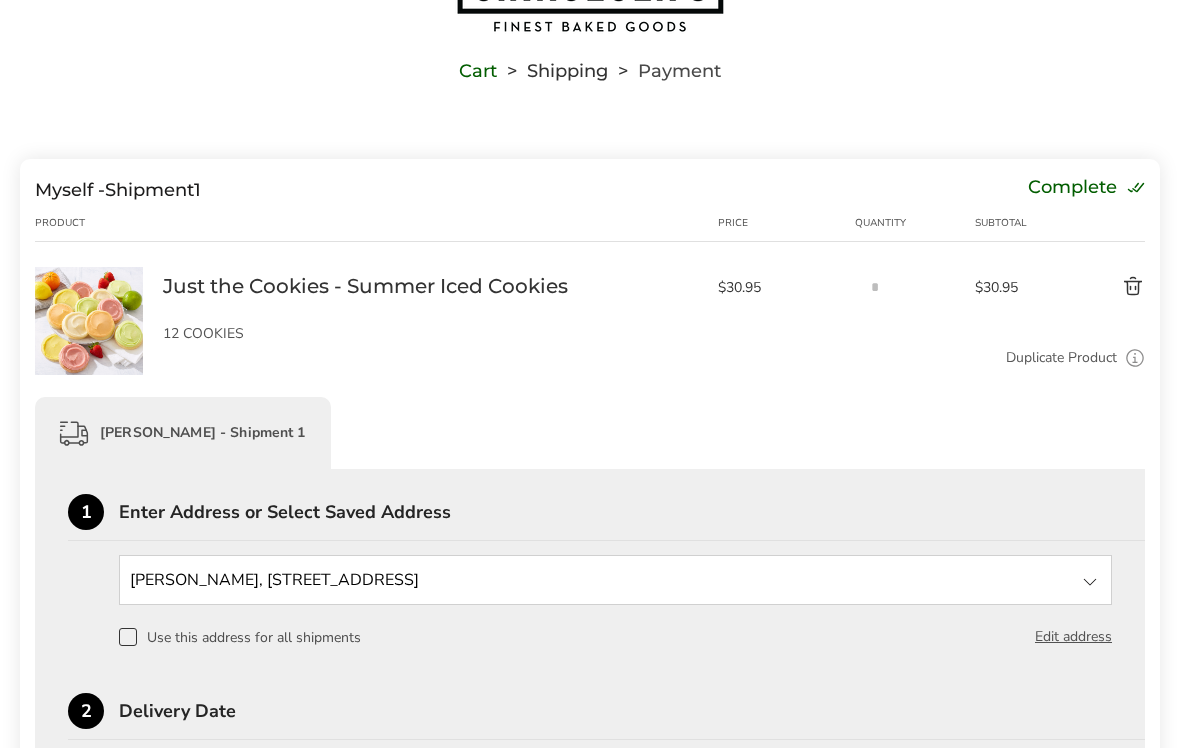 click on "Use this address for all shipments" at bounding box center (240, 638) 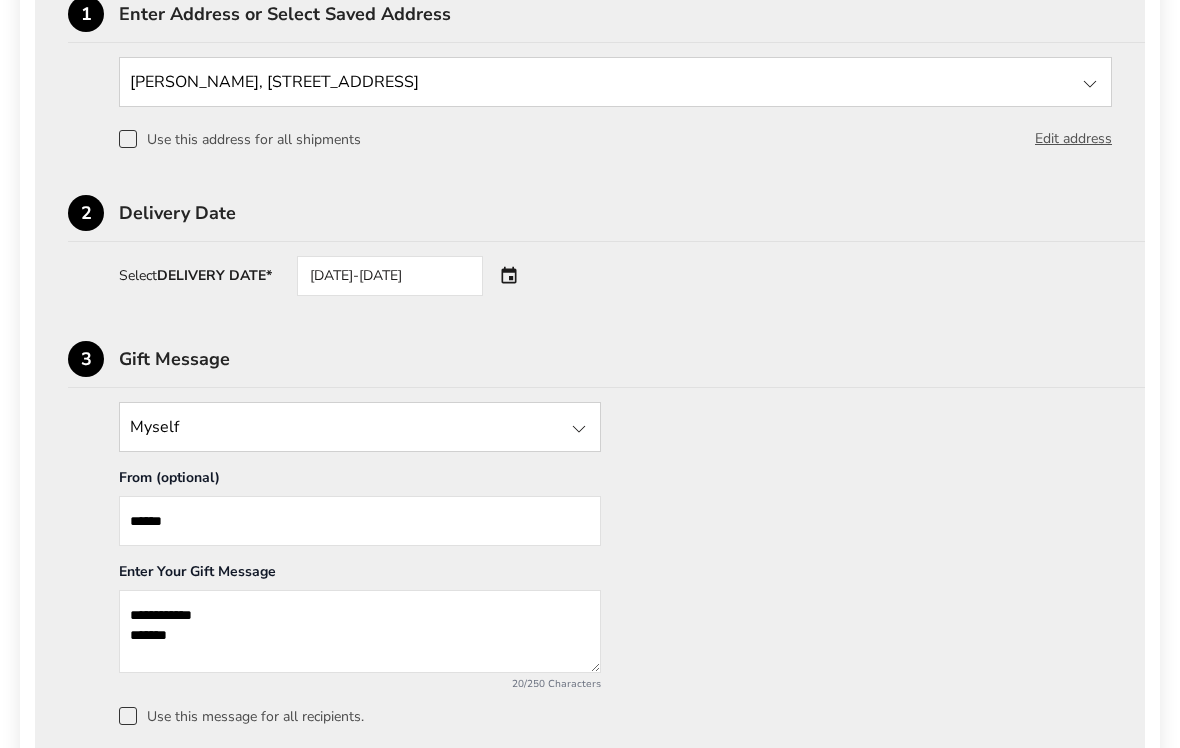 scroll, scrollTop: 627, scrollLeft: 0, axis: vertical 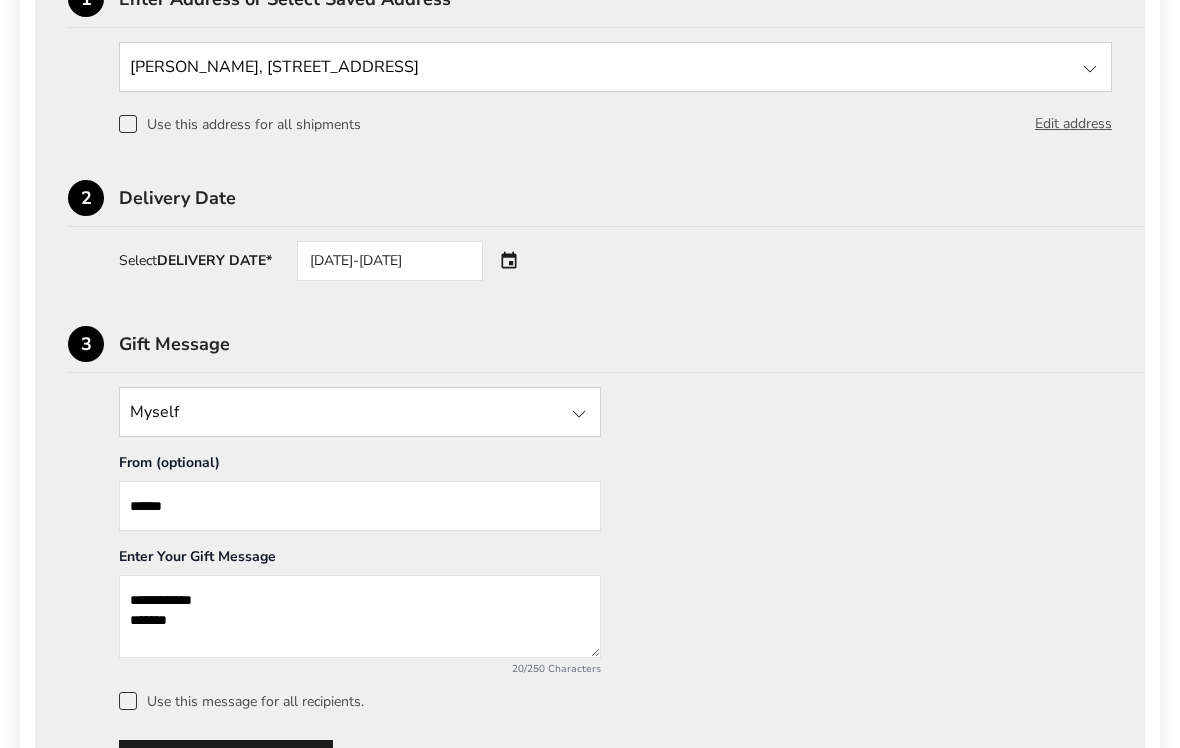 click at bounding box center (360, 413) 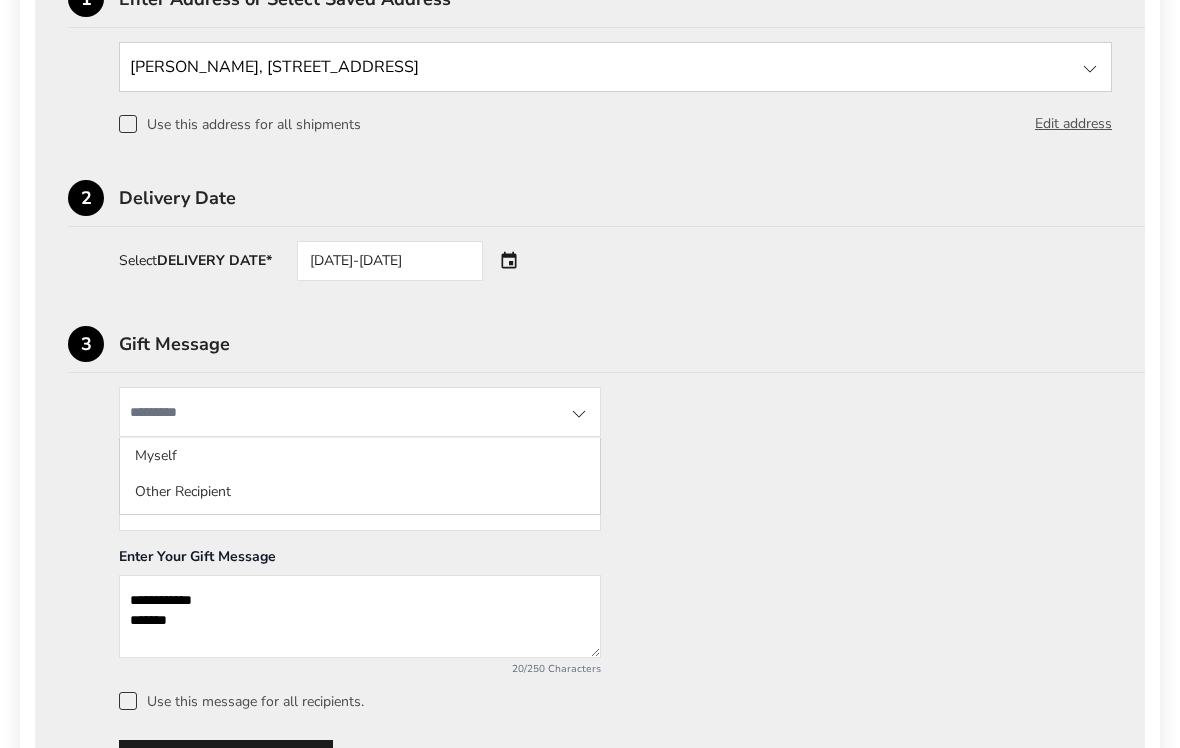 scroll, scrollTop: 627, scrollLeft: 0, axis: vertical 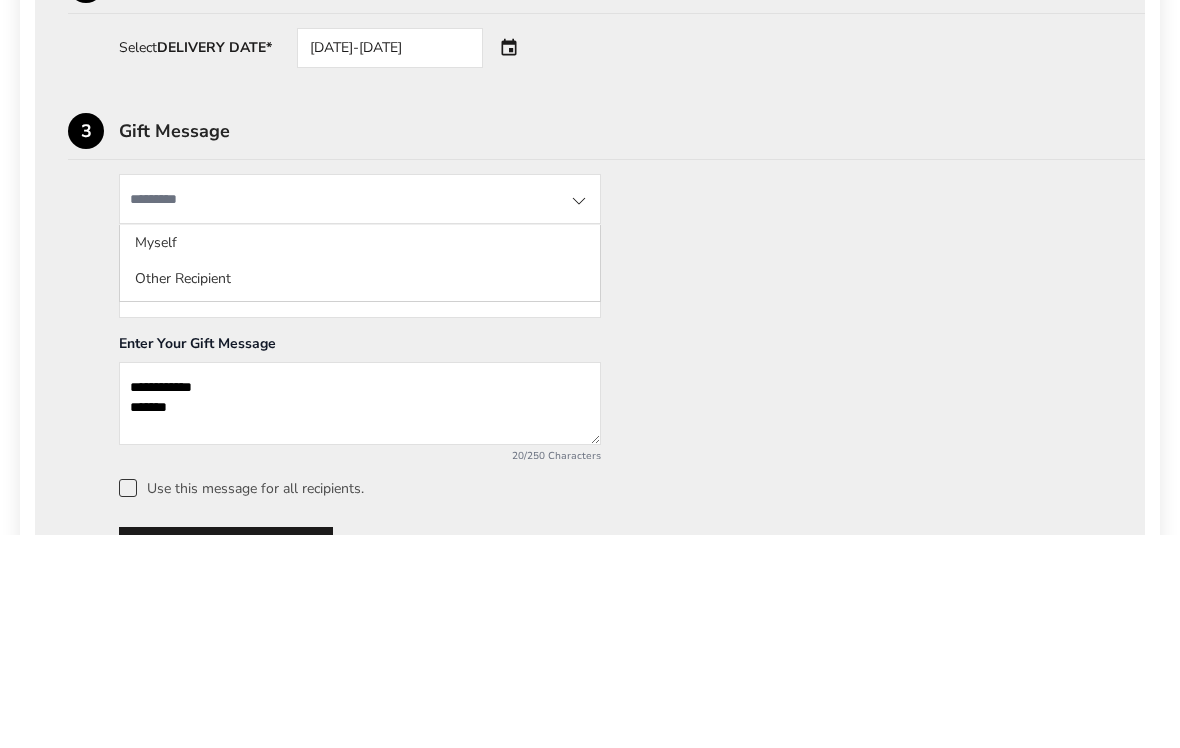 click on "Other Recipient" 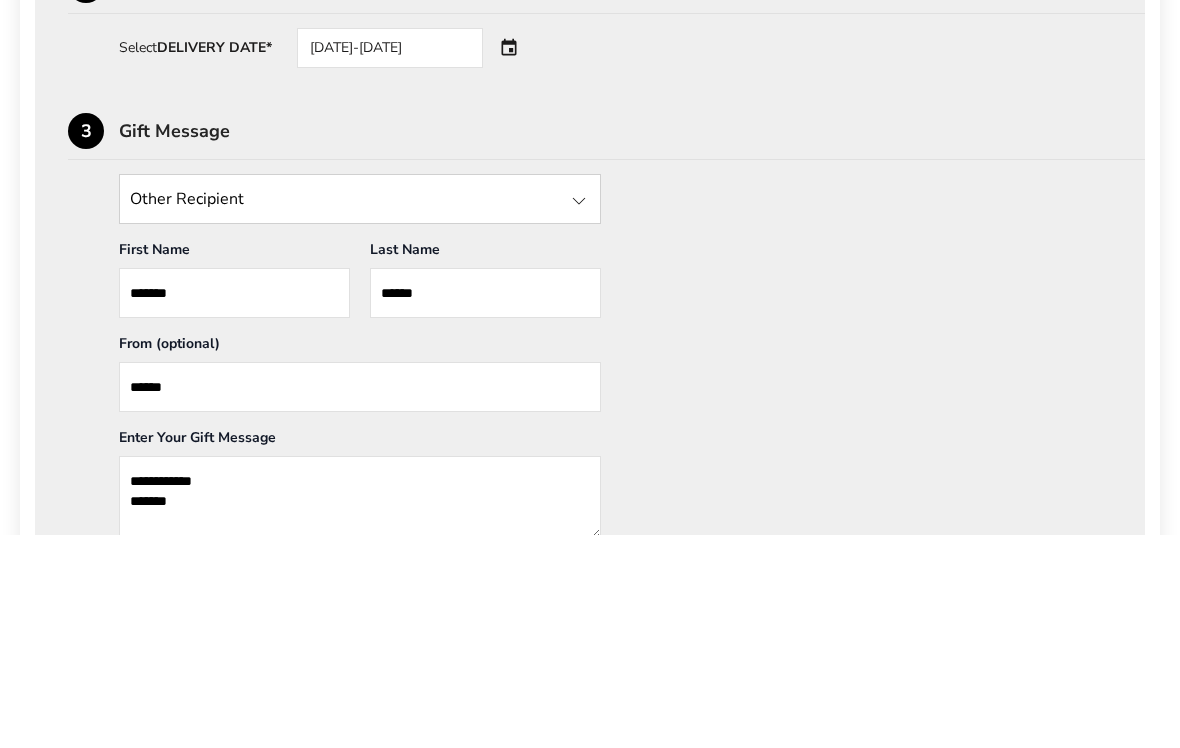 scroll, scrollTop: 841, scrollLeft: 0, axis: vertical 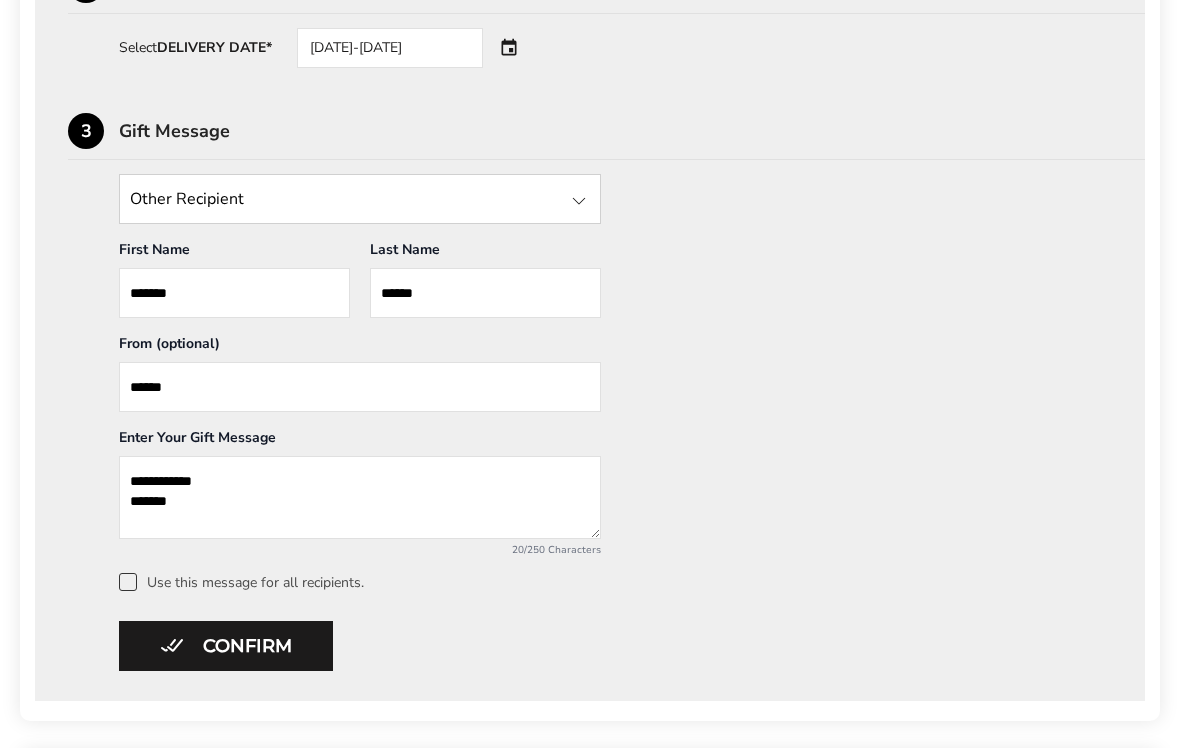 click at bounding box center (128, 582) 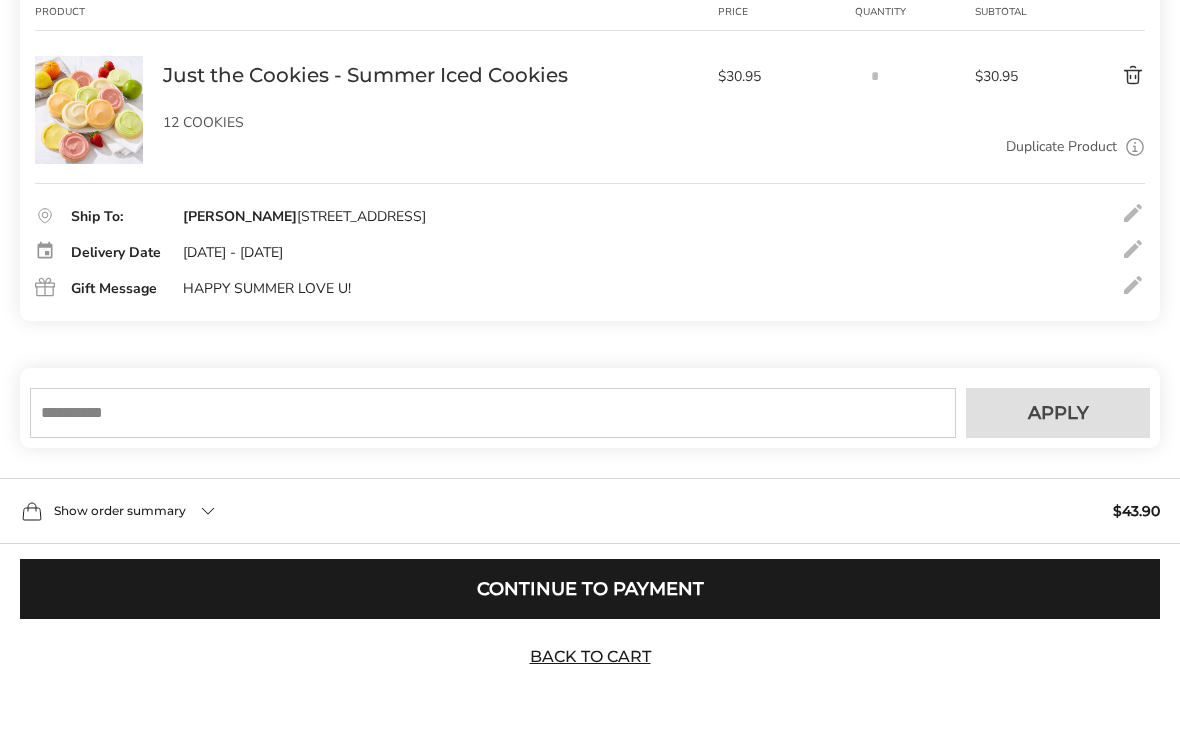click at bounding box center (493, 413) 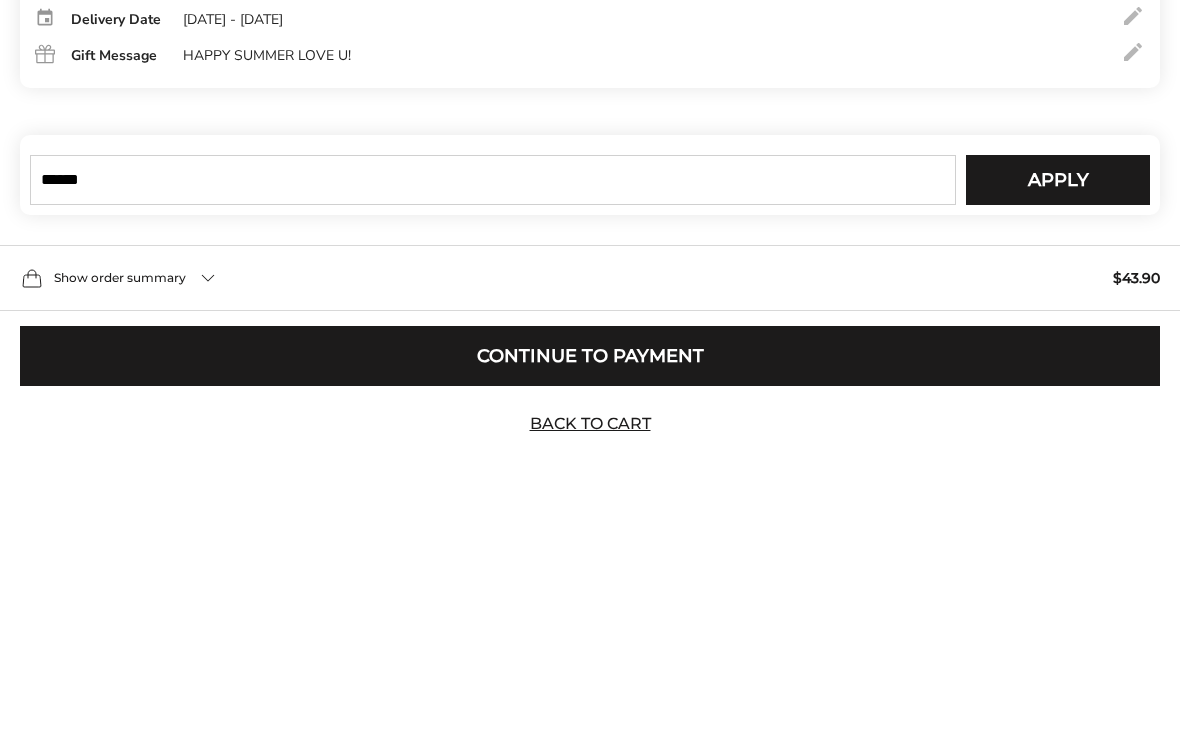 type on "******" 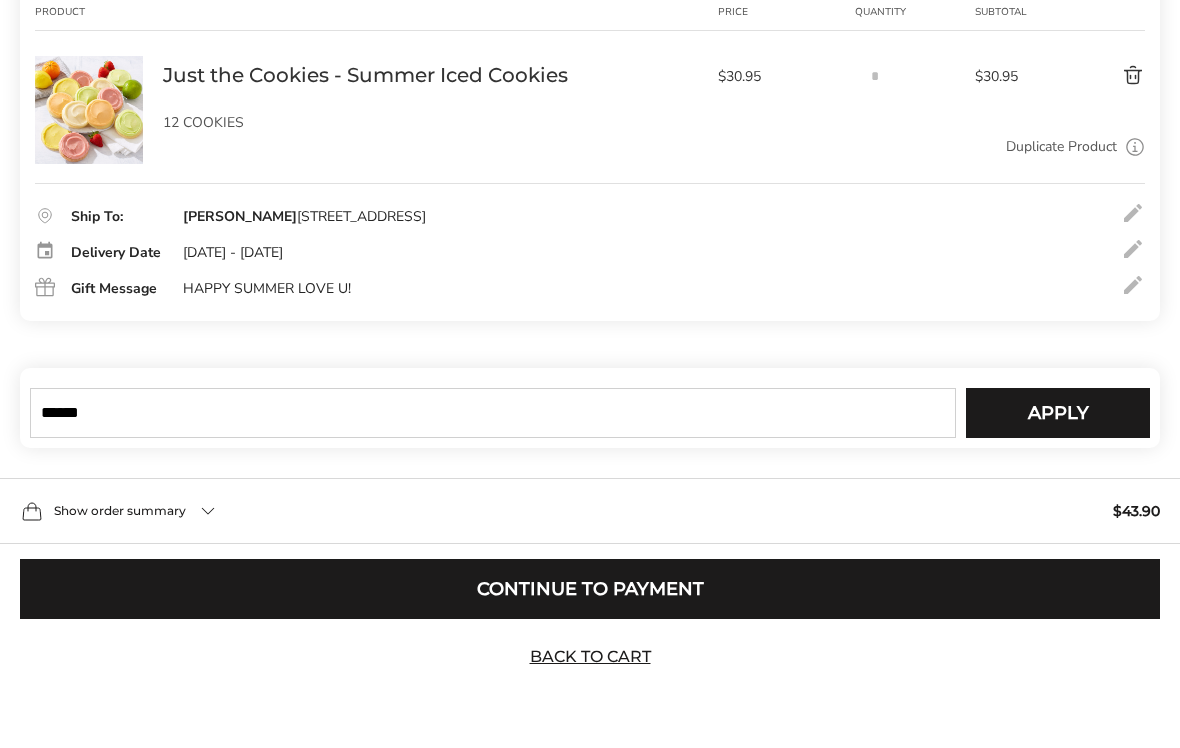 type 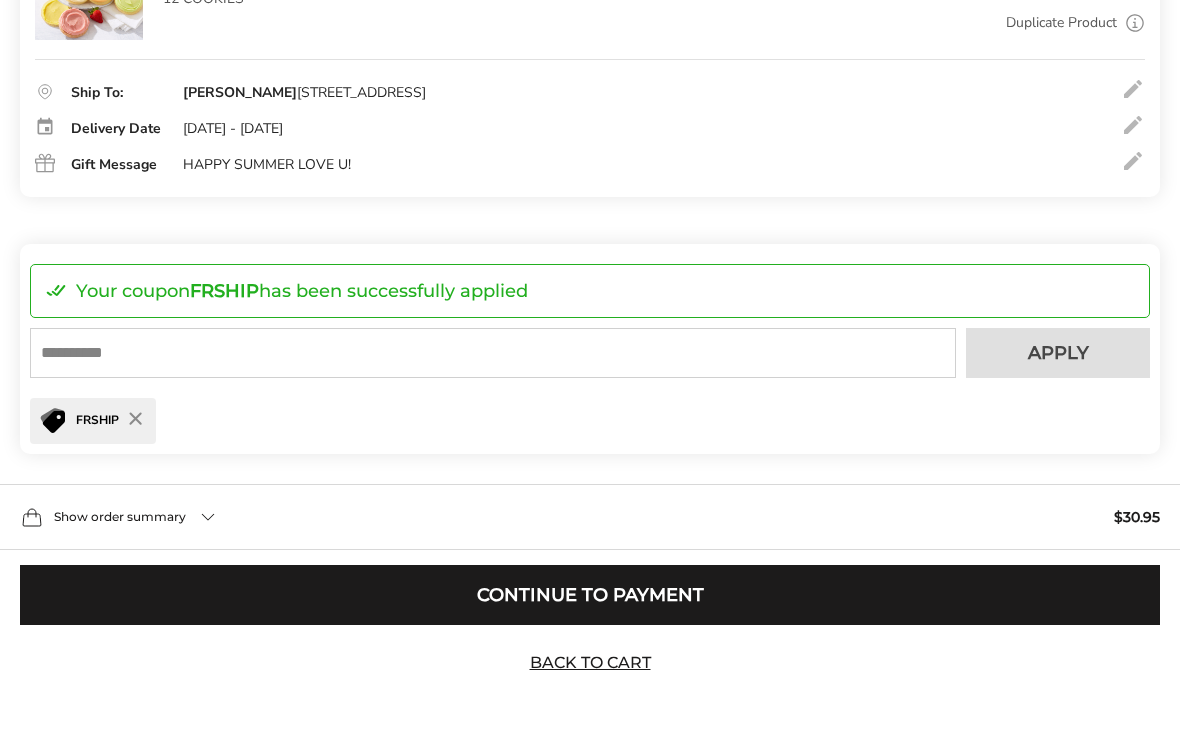 scroll, scrollTop: 464, scrollLeft: 0, axis: vertical 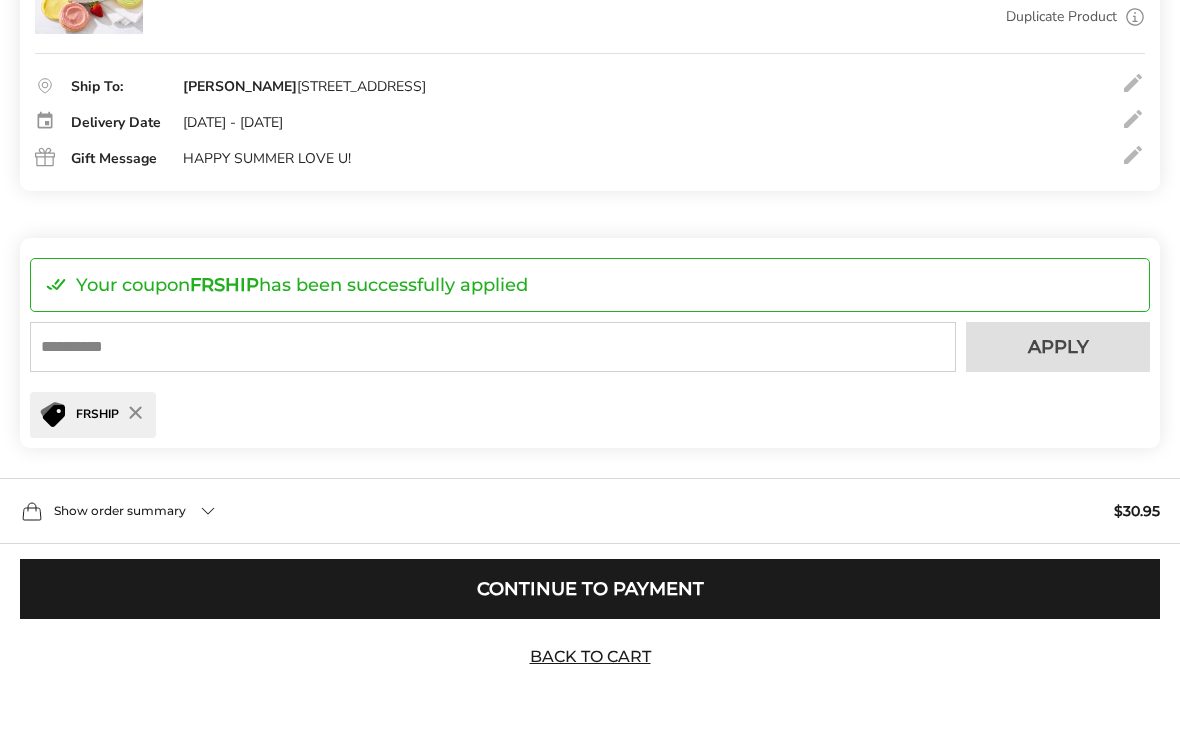 click on "Continue to Payment" at bounding box center (590, 589) 